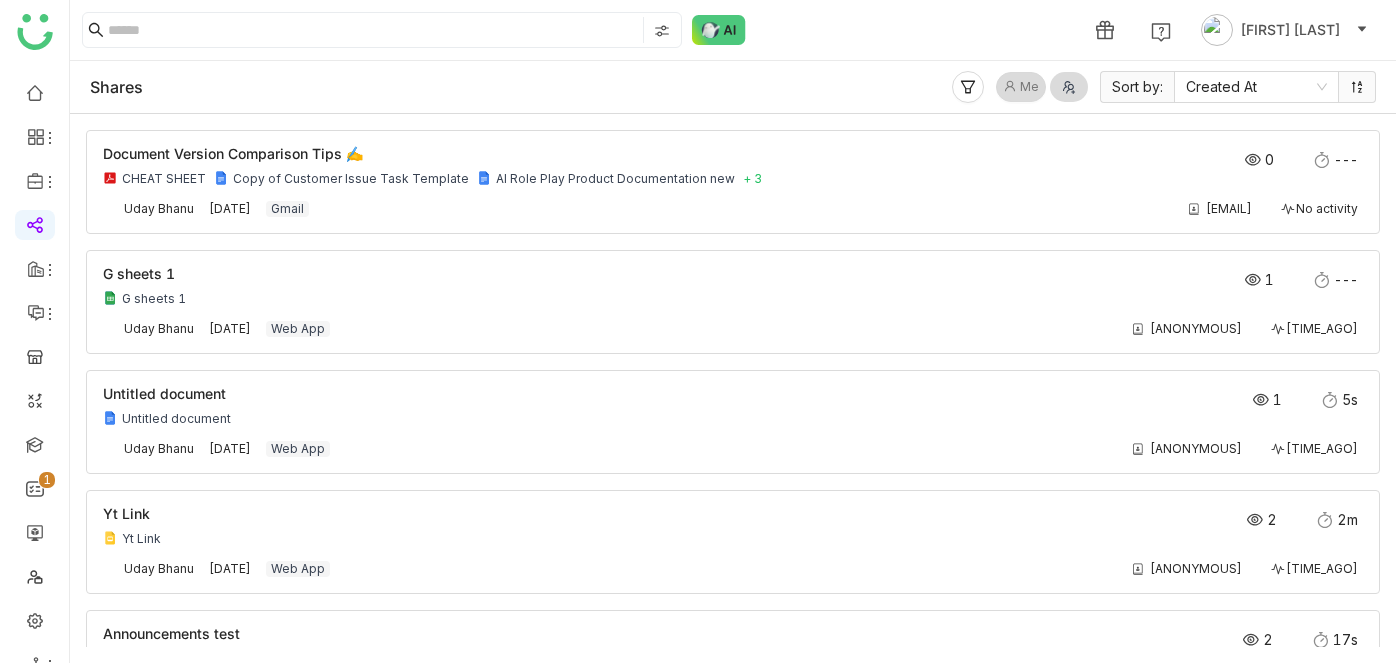 scroll, scrollTop: 0, scrollLeft: 0, axis: both 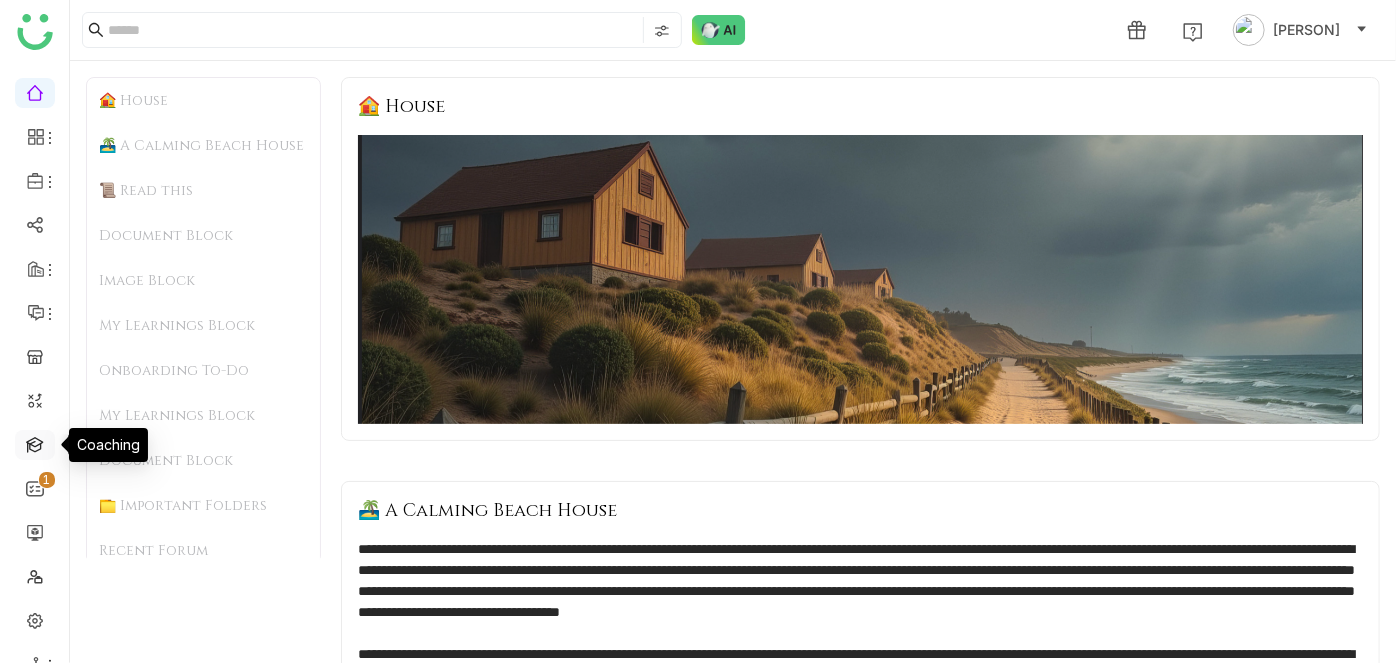 click at bounding box center (35, 443) 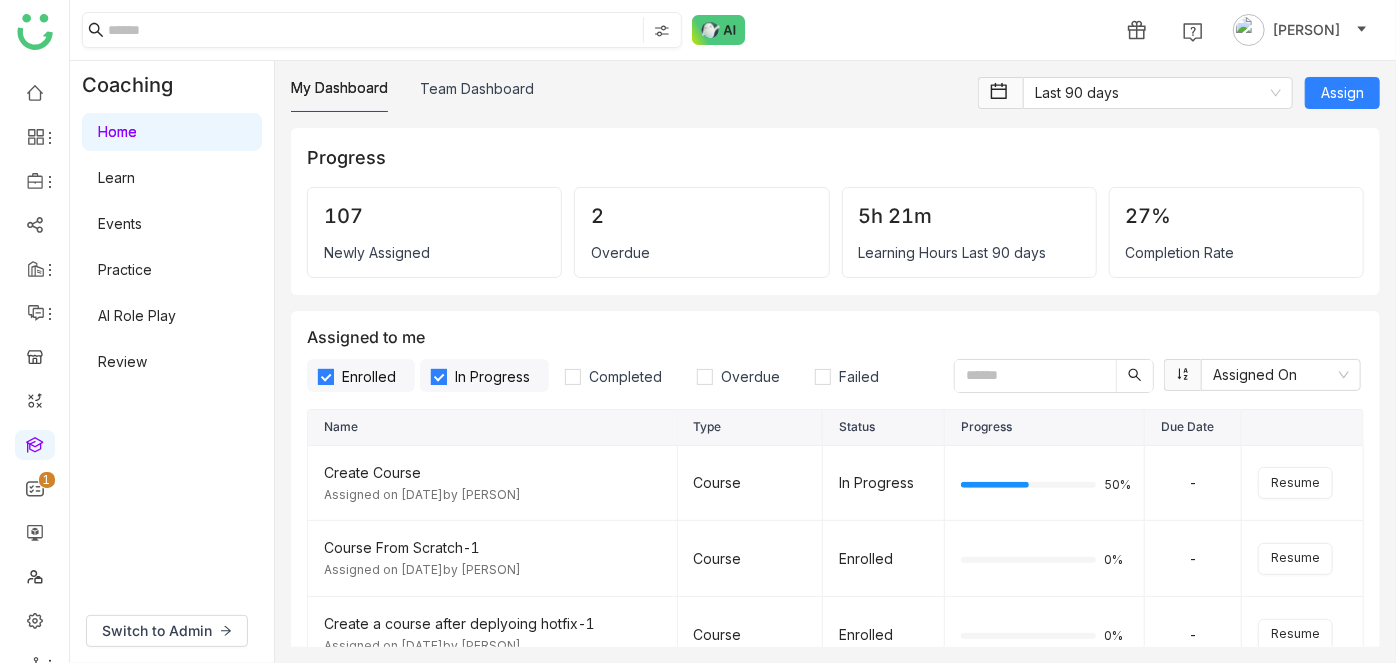 click 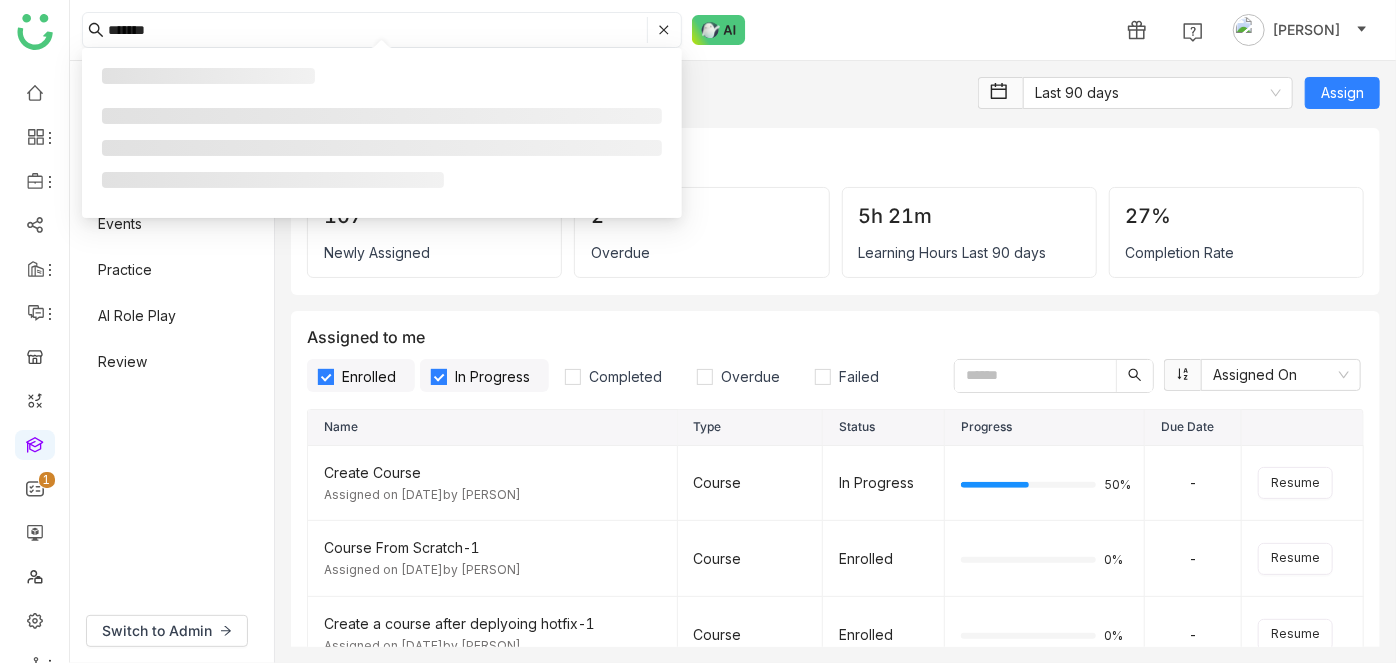 type on "*******" 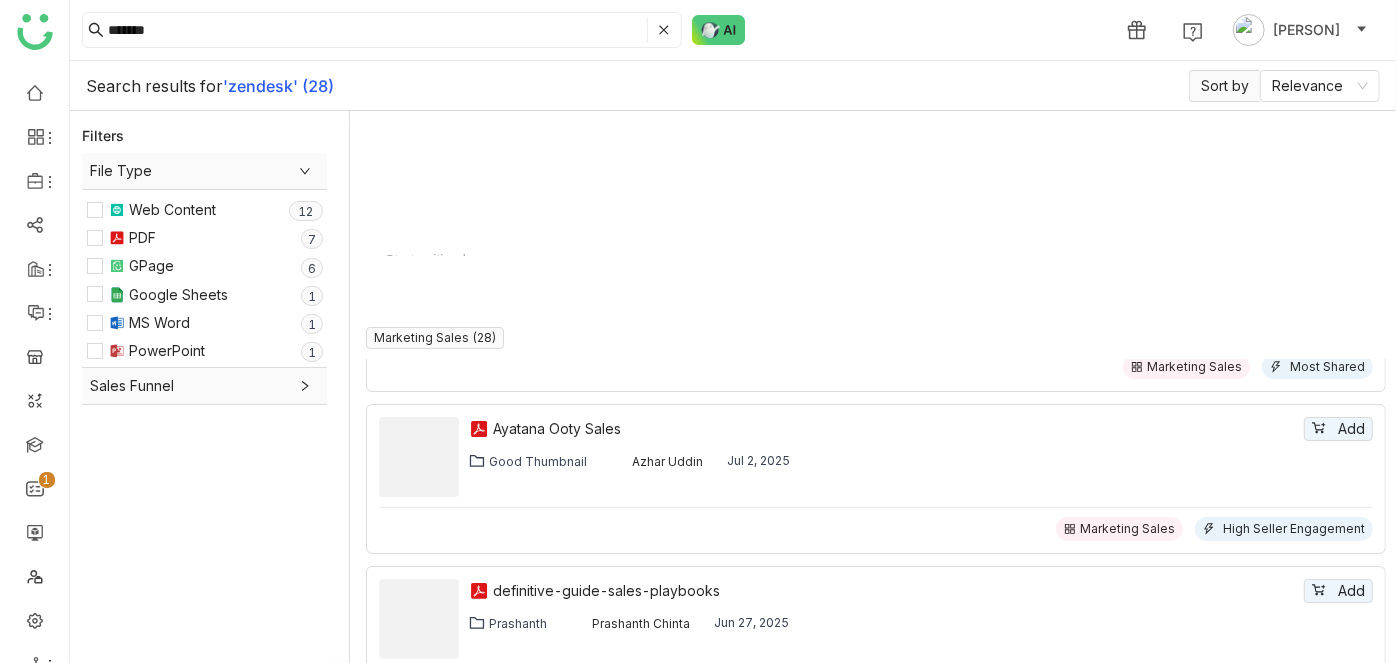scroll, scrollTop: 909, scrollLeft: 0, axis: vertical 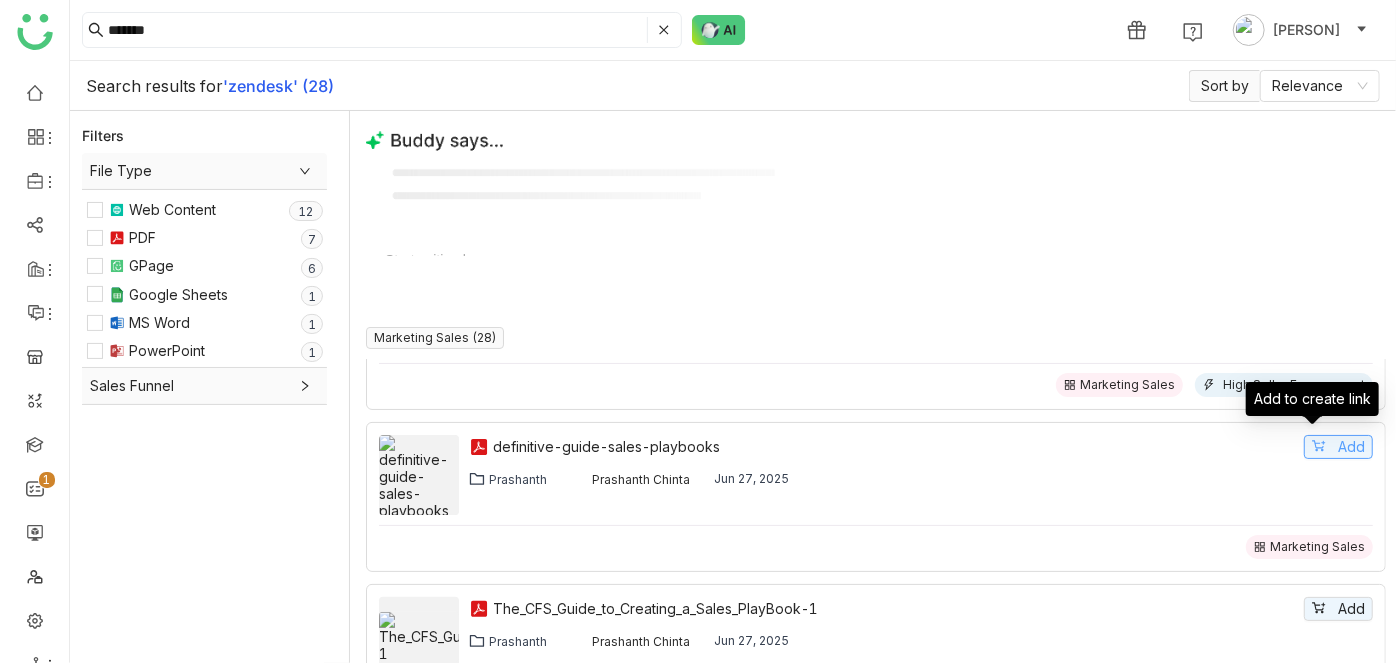 click on "Add" 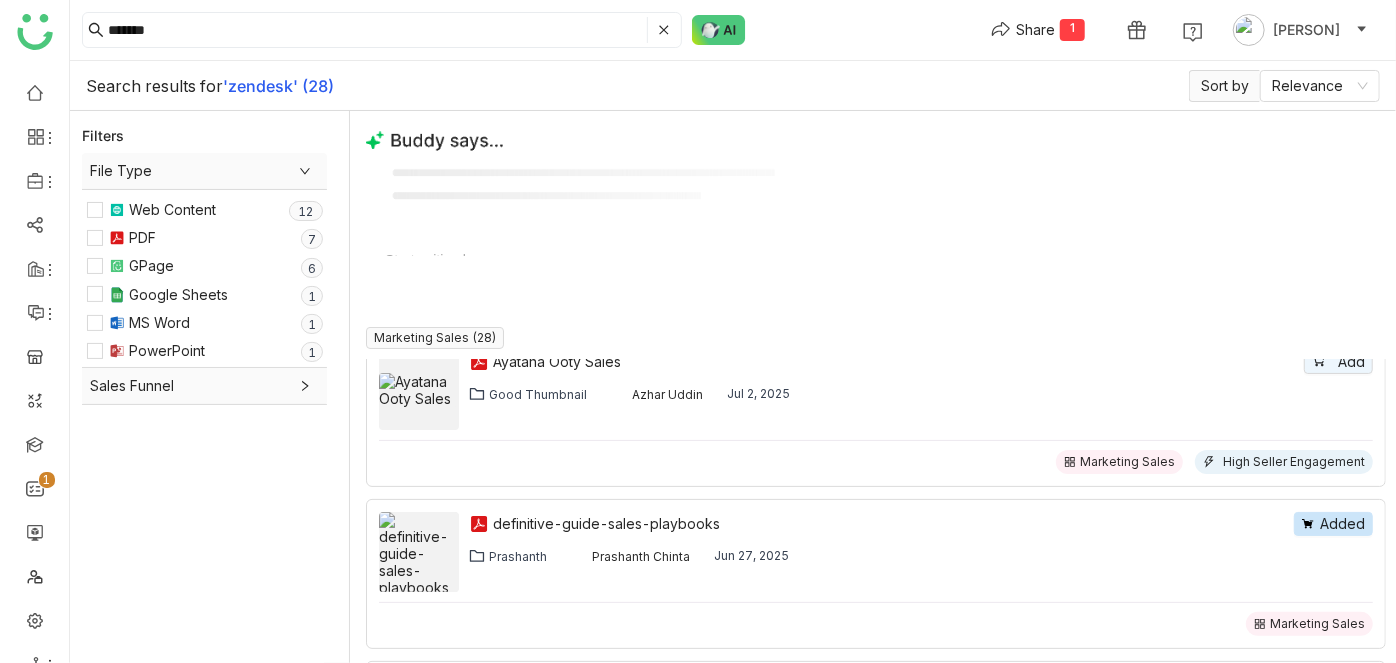 scroll, scrollTop: 727, scrollLeft: 0, axis: vertical 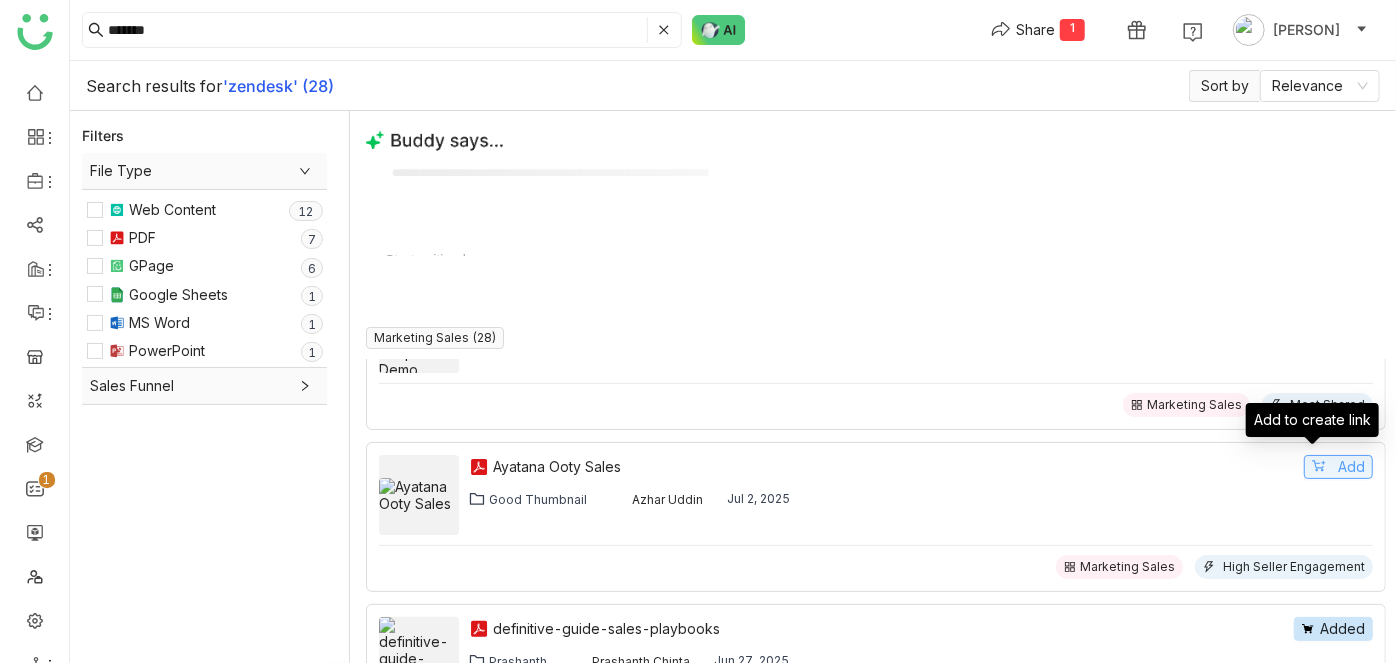 click 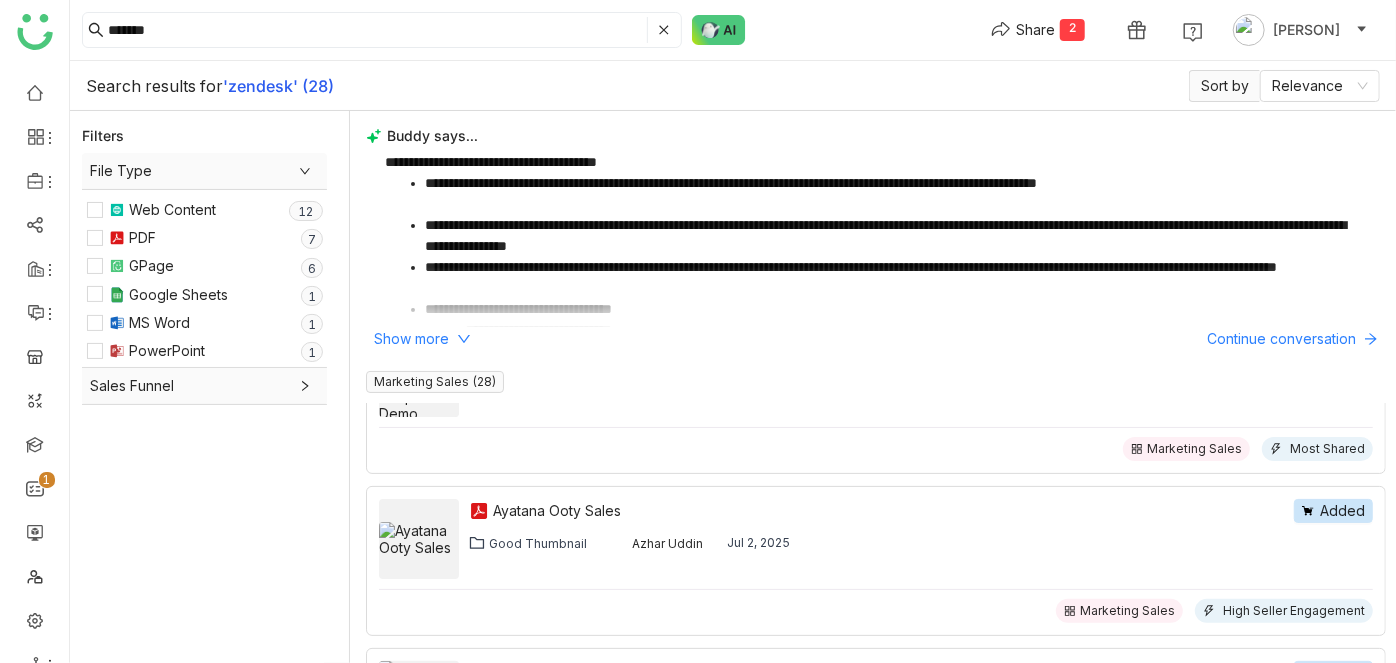 scroll, scrollTop: 1000, scrollLeft: 0, axis: vertical 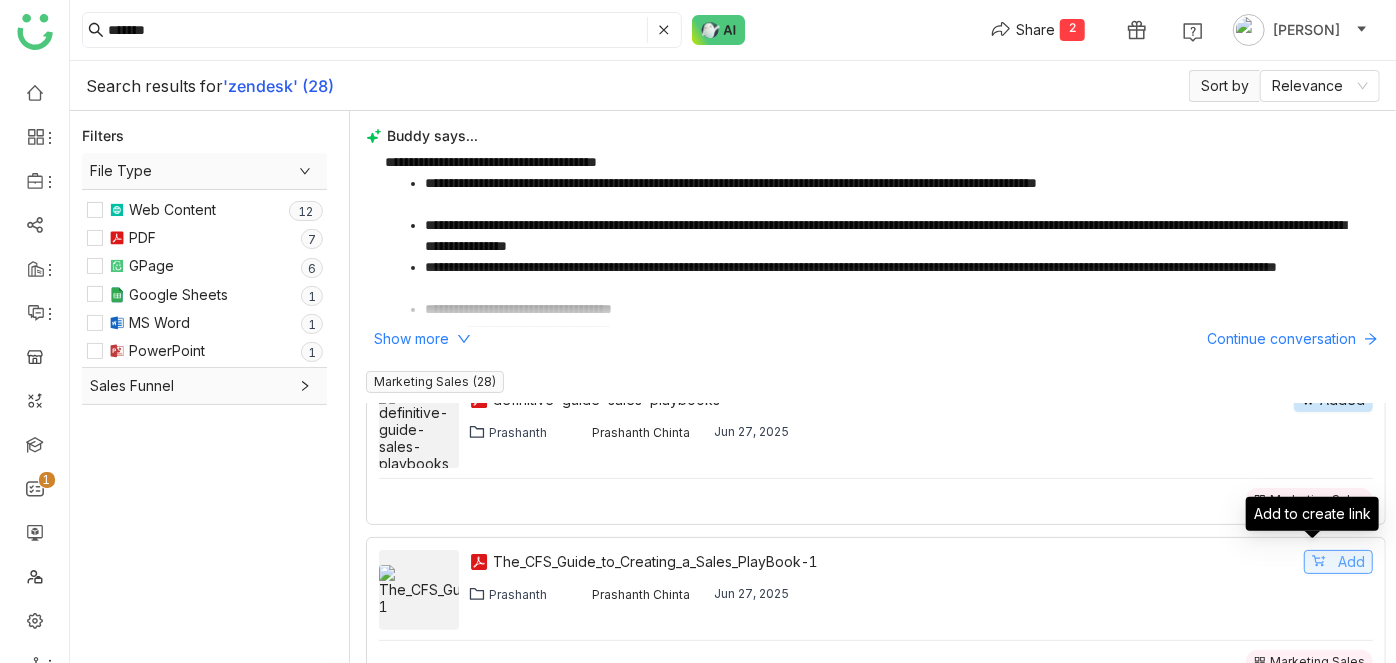 click on "Add" 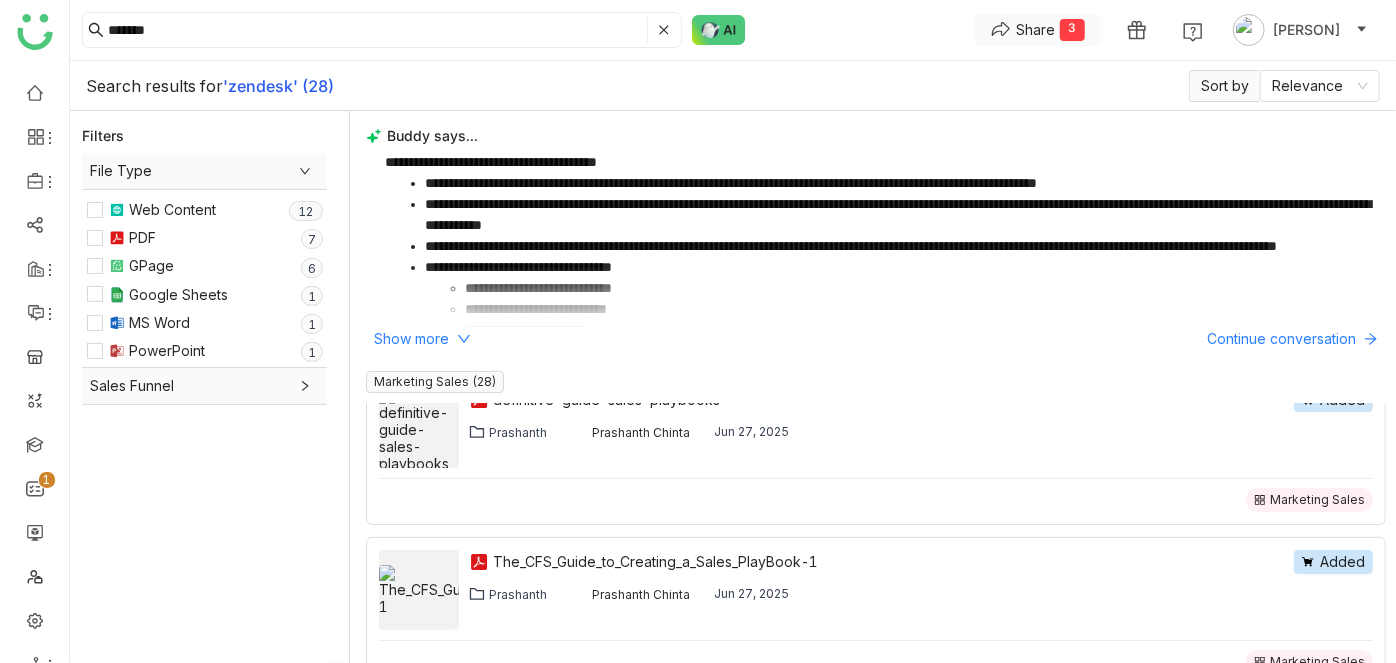 click on "Share  3" 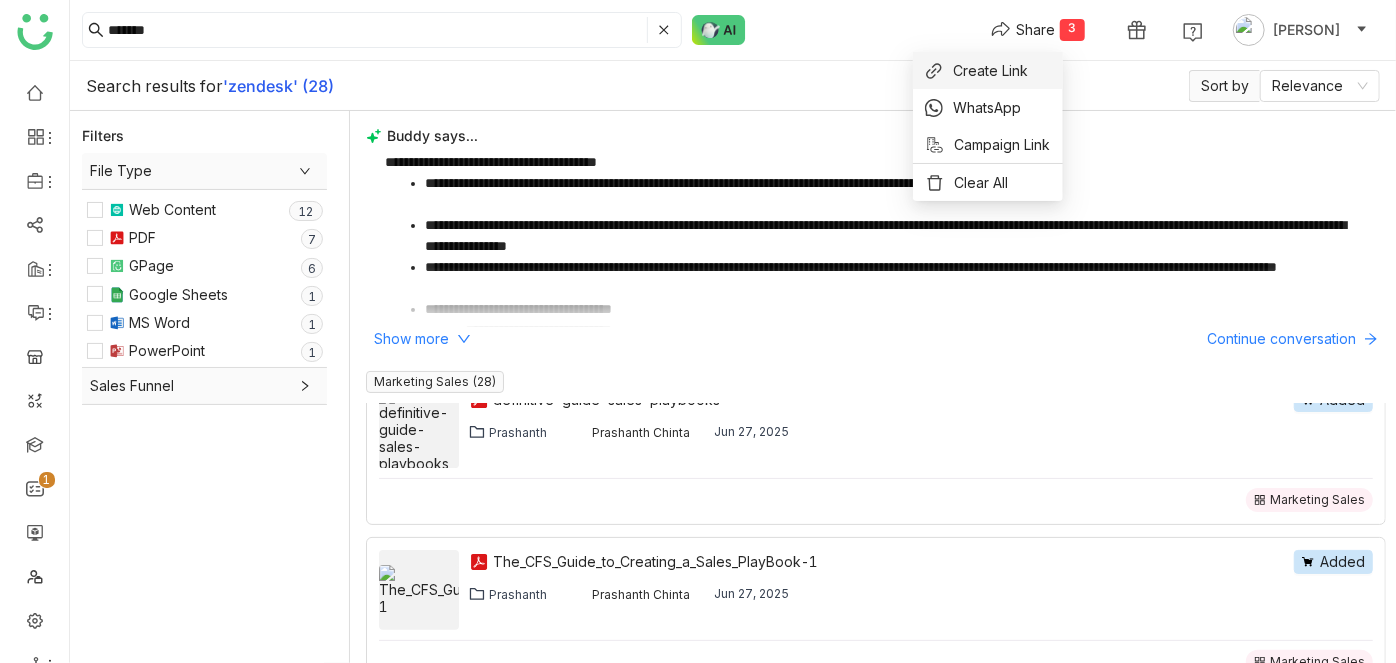 click on "Create Link" at bounding box center [988, 70] 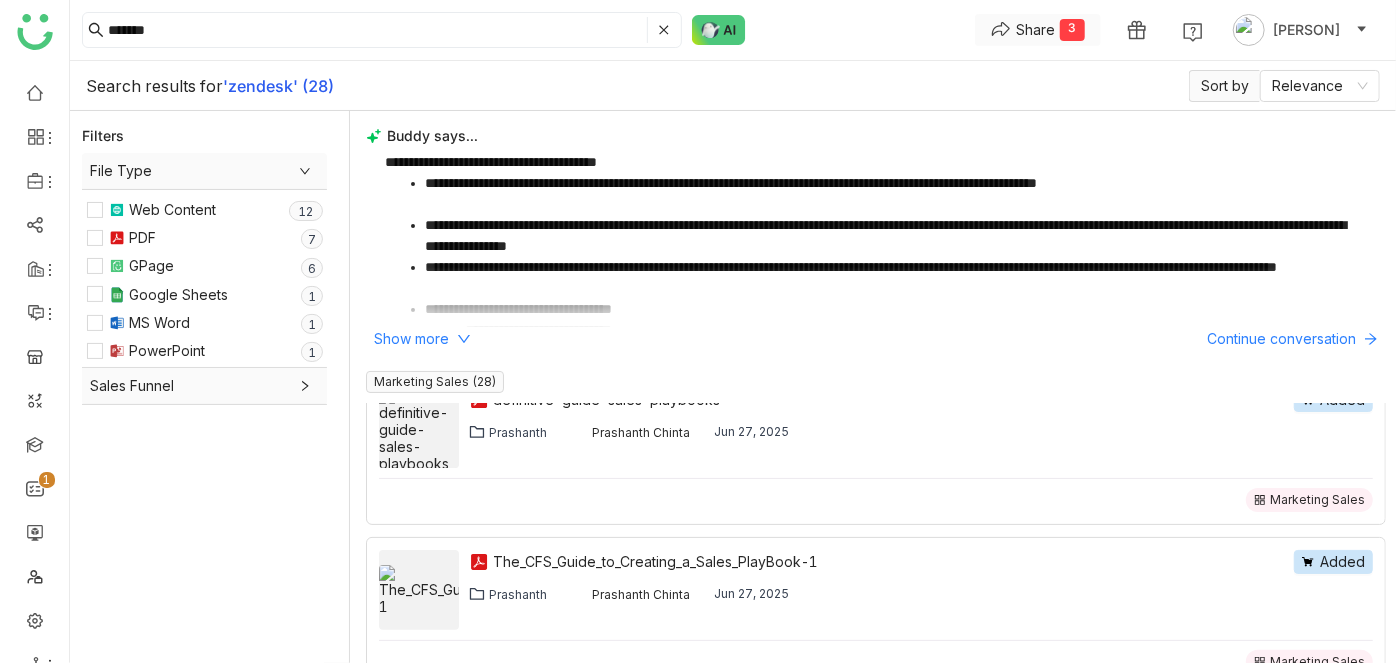 click on "Share  3" 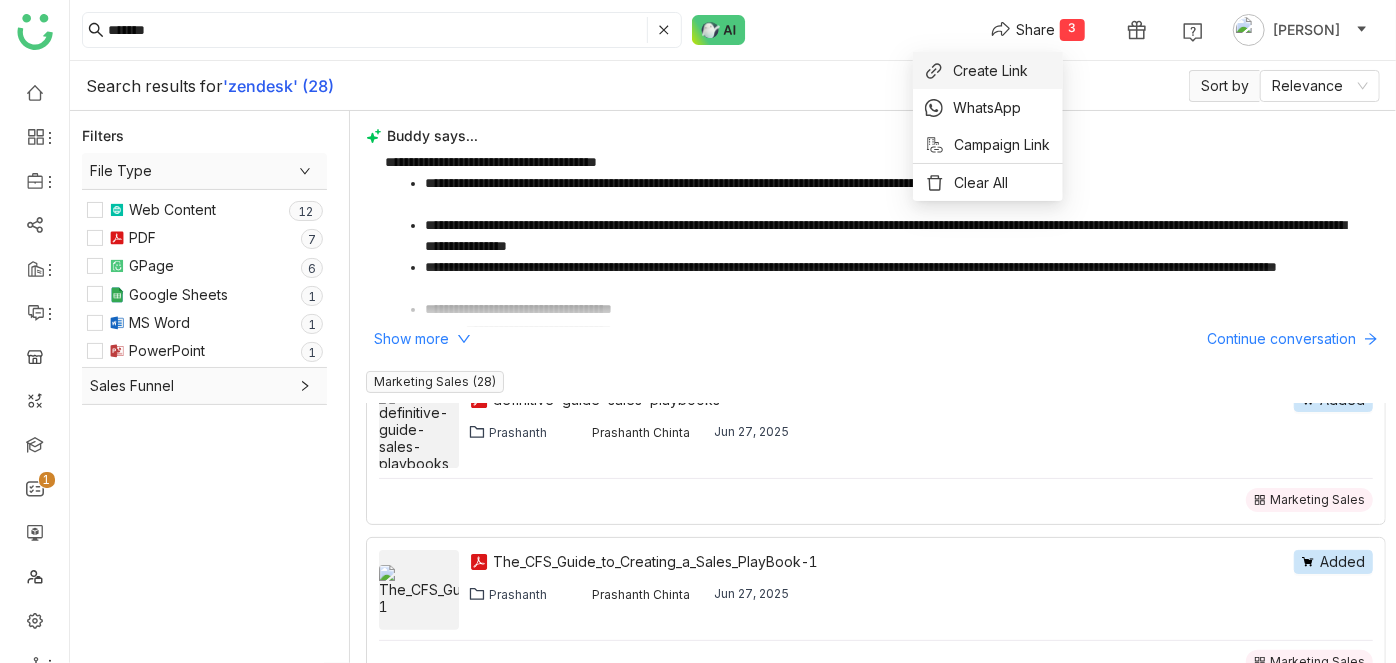 click on "Create Link" at bounding box center (991, 70) 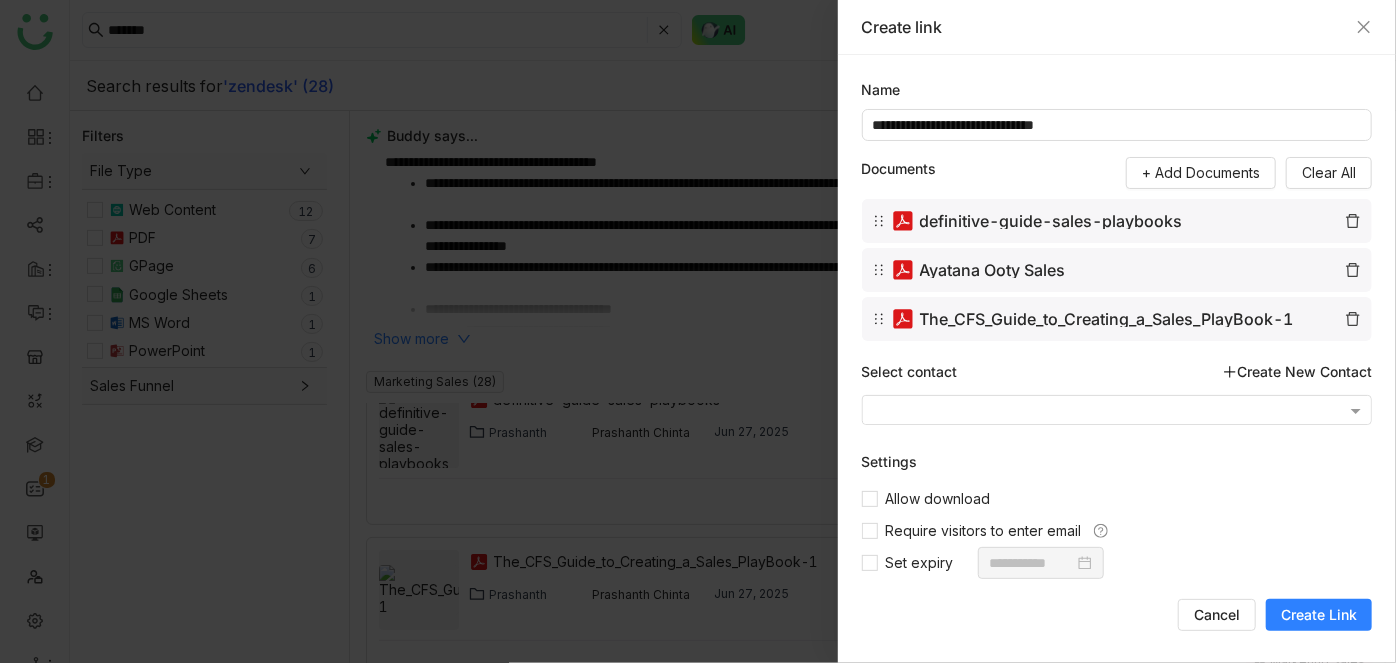 click on "Create Link" at bounding box center [1319, 615] 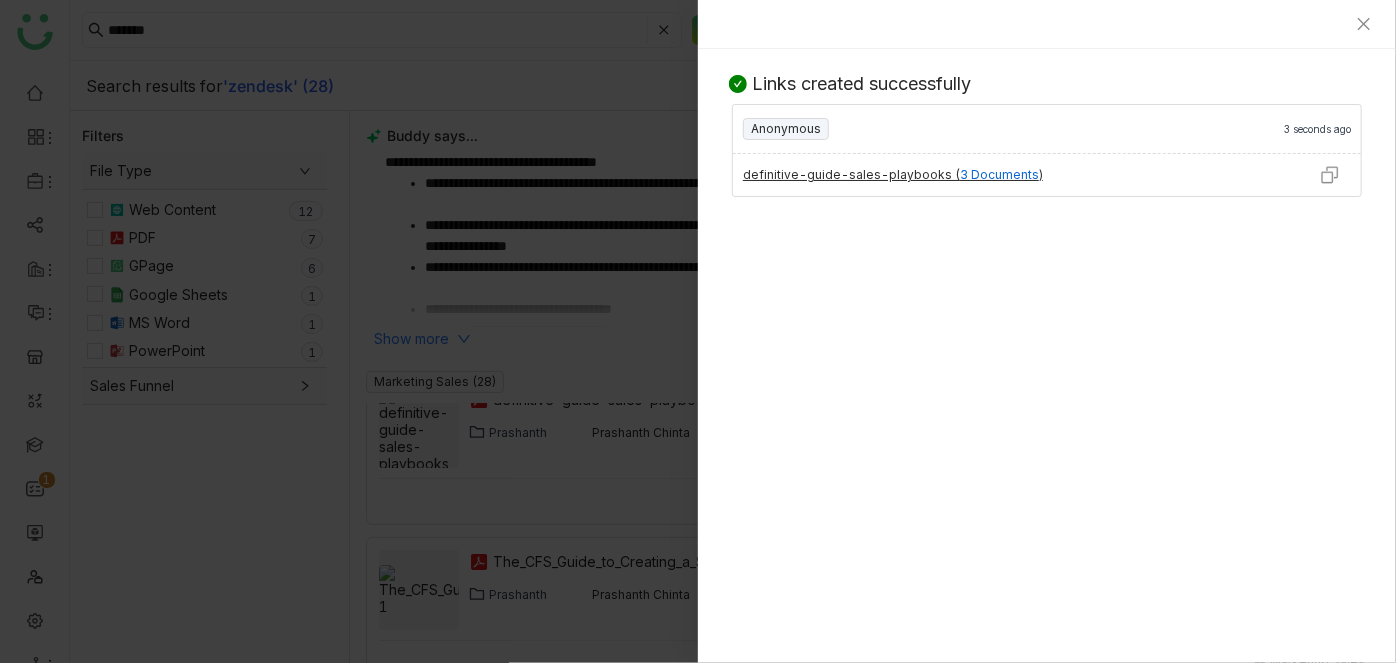 click at bounding box center (1330, 175) 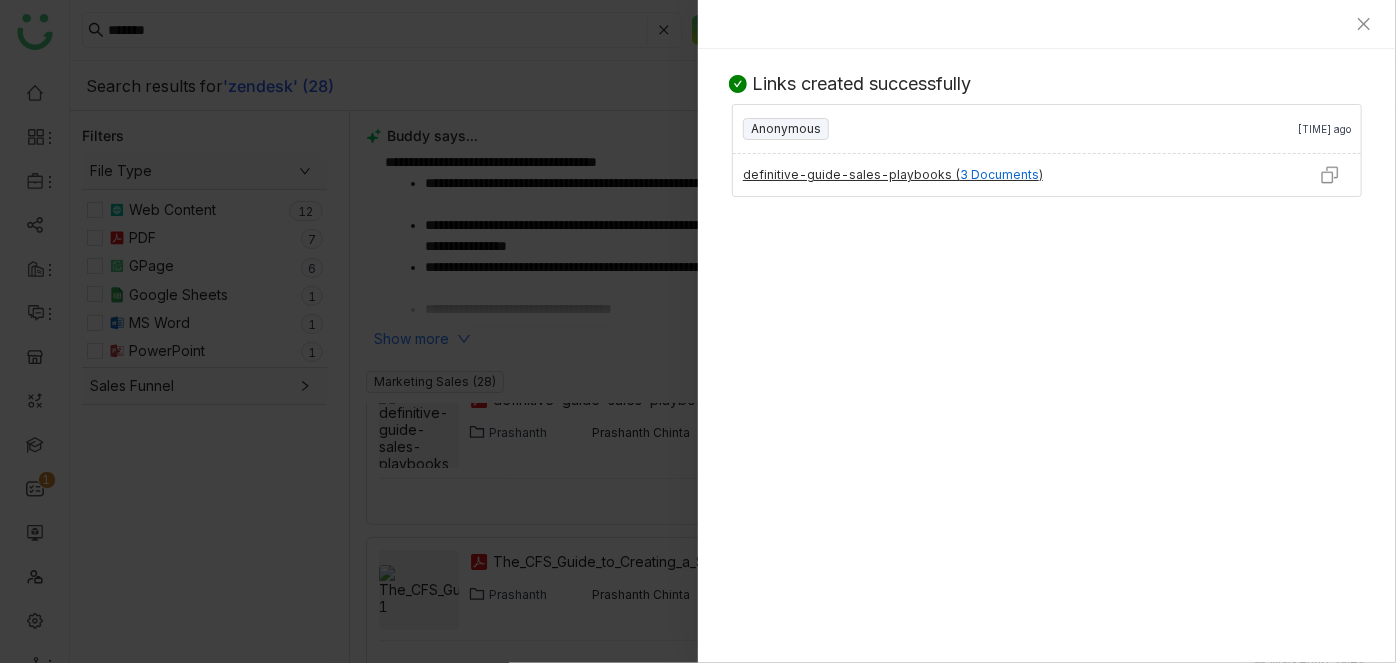 click at bounding box center (698, 331) 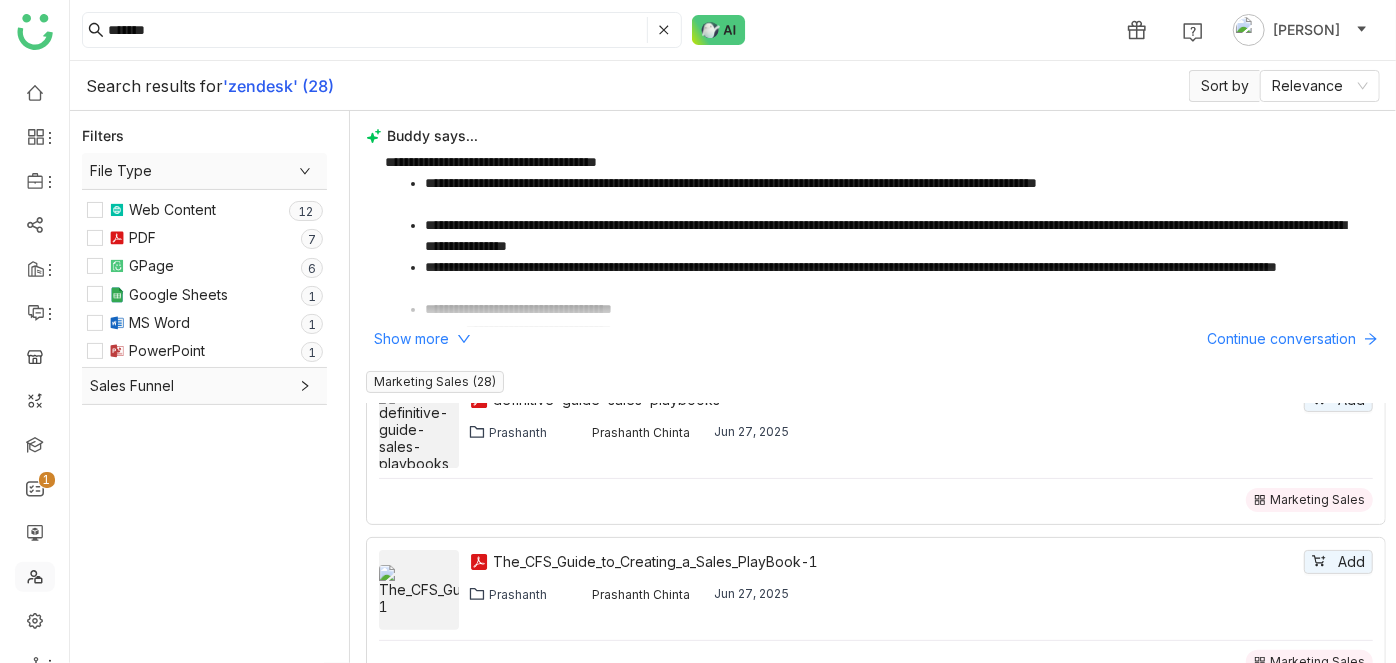 scroll, scrollTop: 30, scrollLeft: 0, axis: vertical 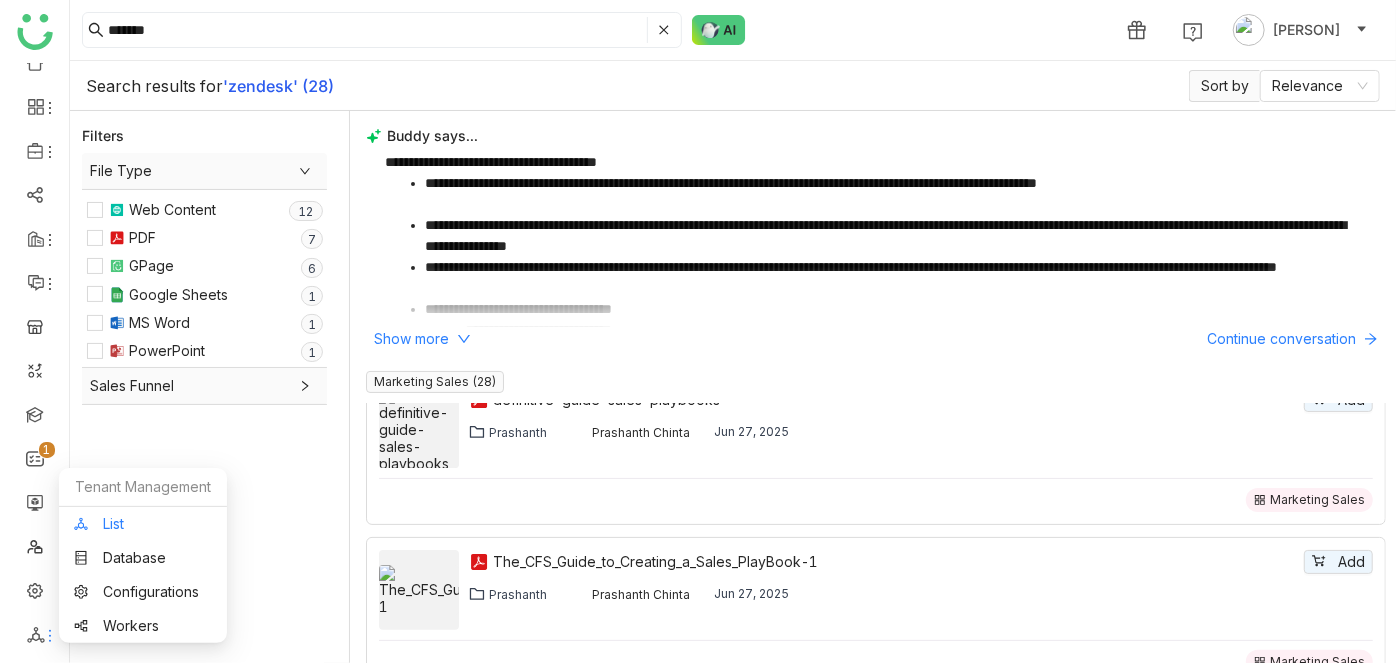 click on "List" at bounding box center (143, 524) 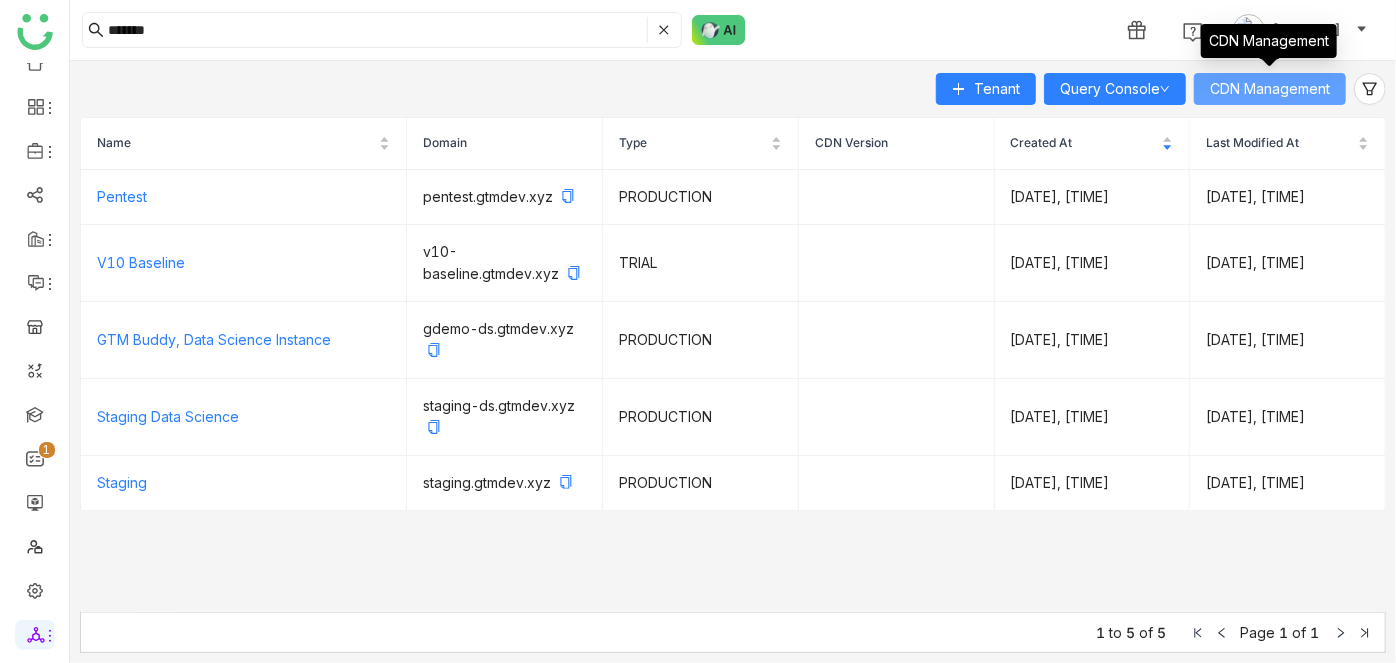 click on "CDN Management" 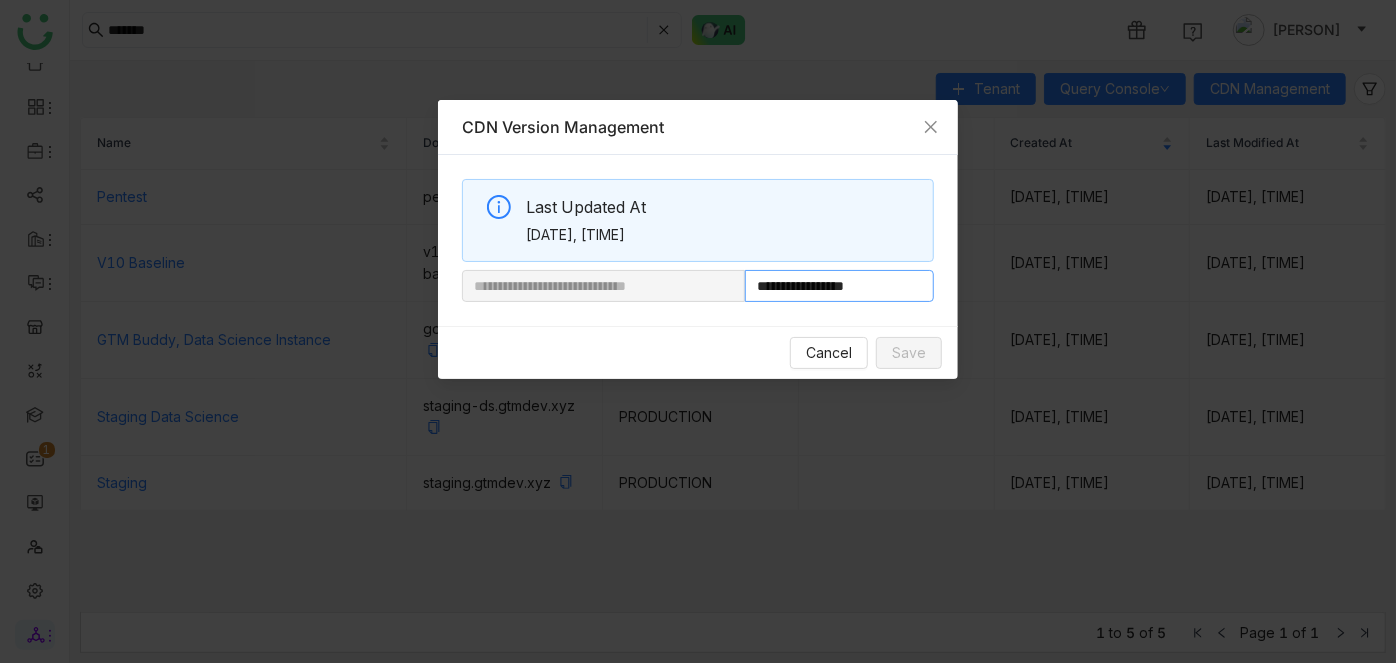 drag, startPoint x: 814, startPoint y: 288, endPoint x: 988, endPoint y: 278, distance: 174.28712 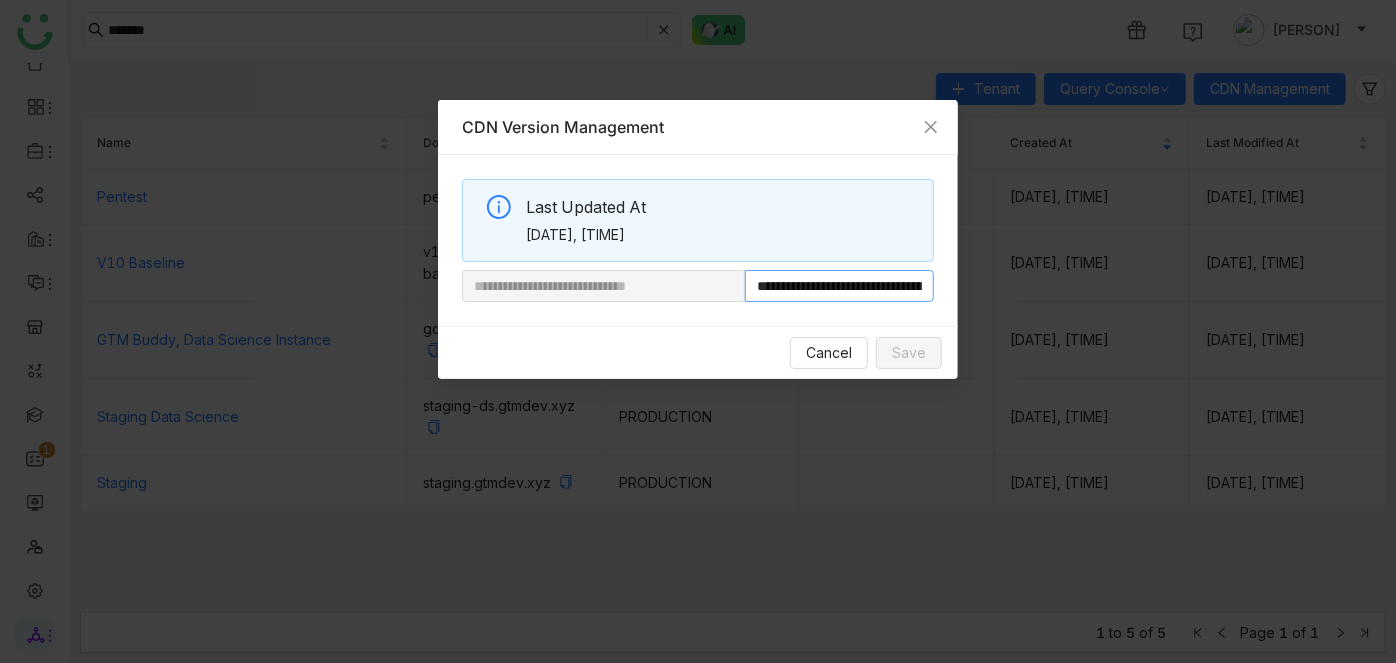 scroll, scrollTop: 0, scrollLeft: 113, axis: horizontal 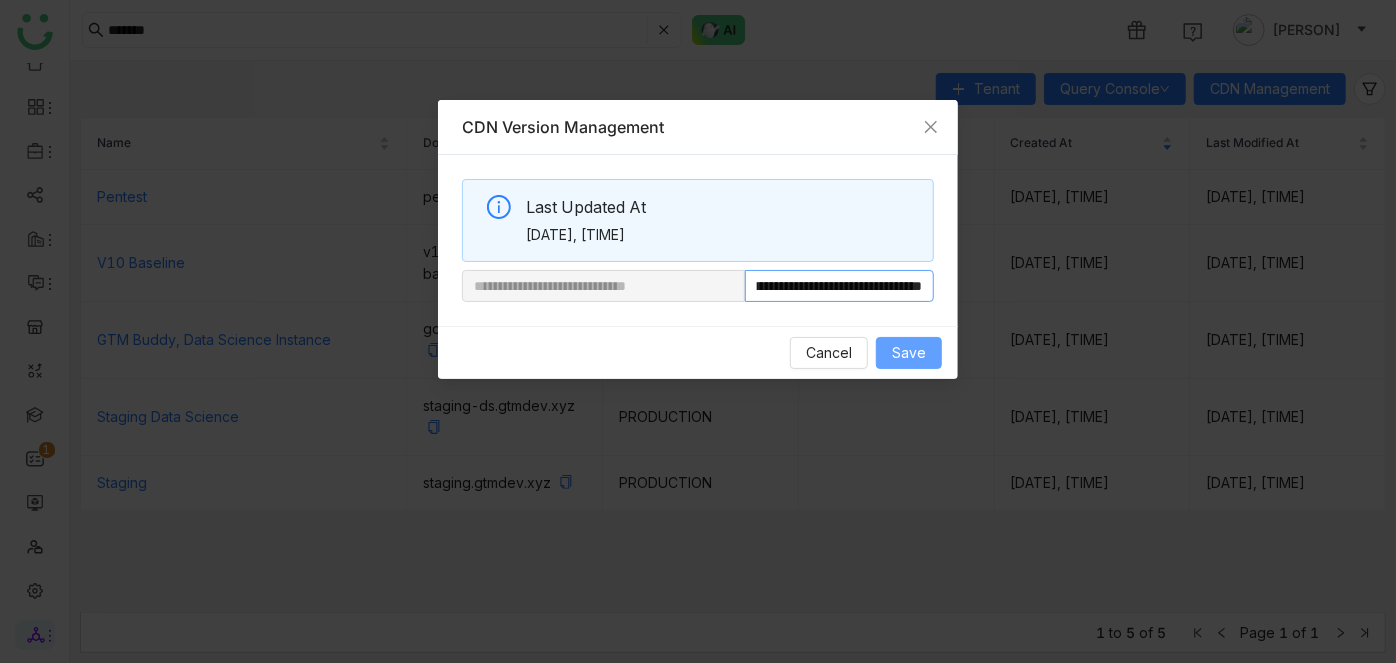 type on "**********" 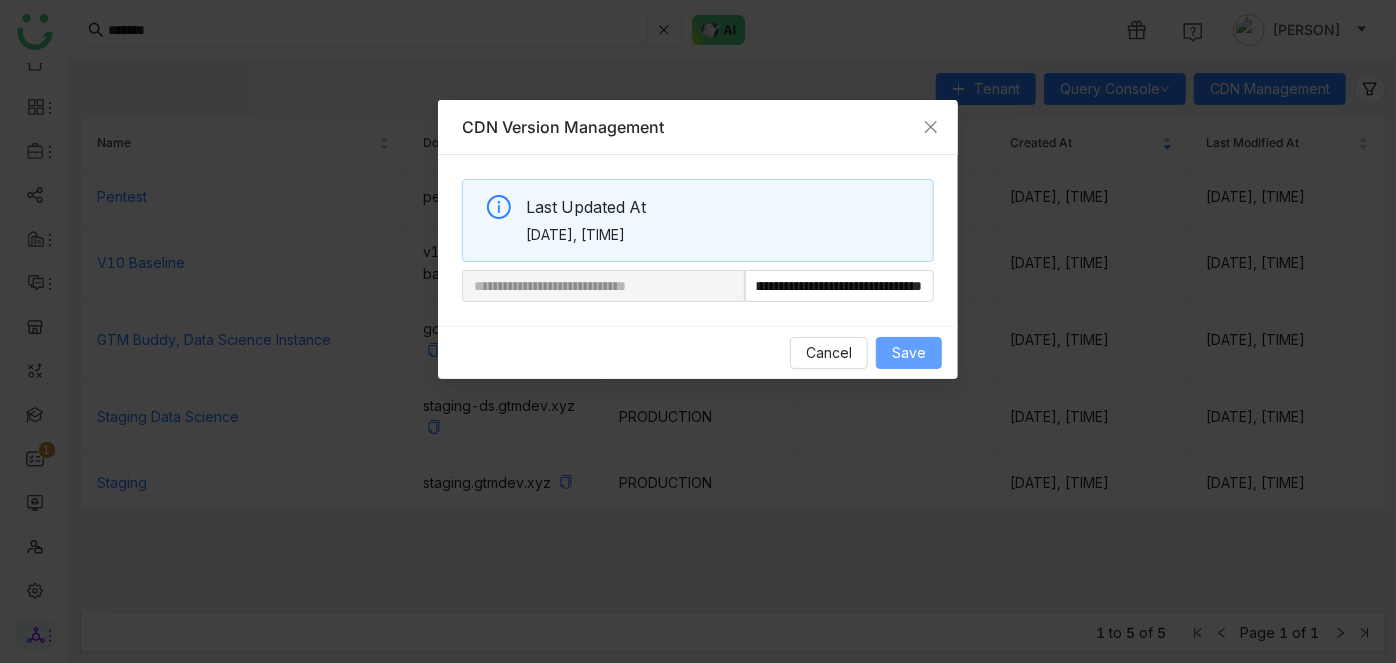 scroll, scrollTop: 0, scrollLeft: 0, axis: both 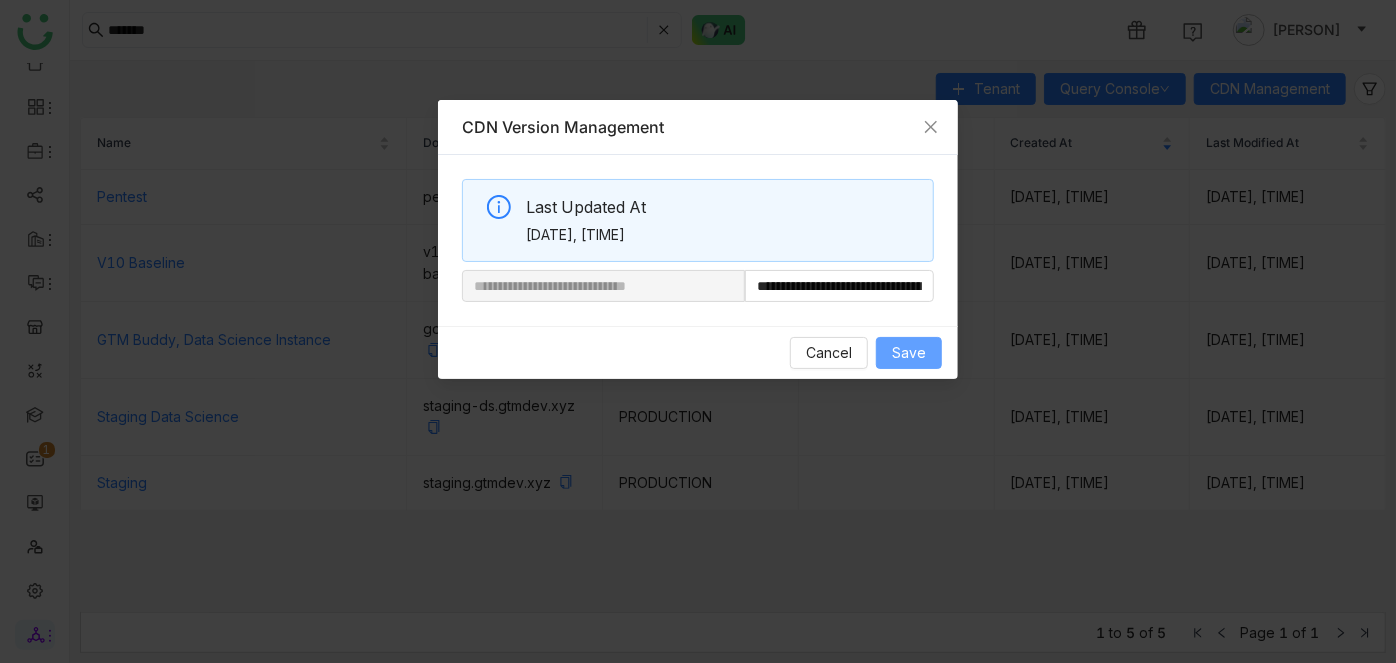 click on "Save" at bounding box center [909, 353] 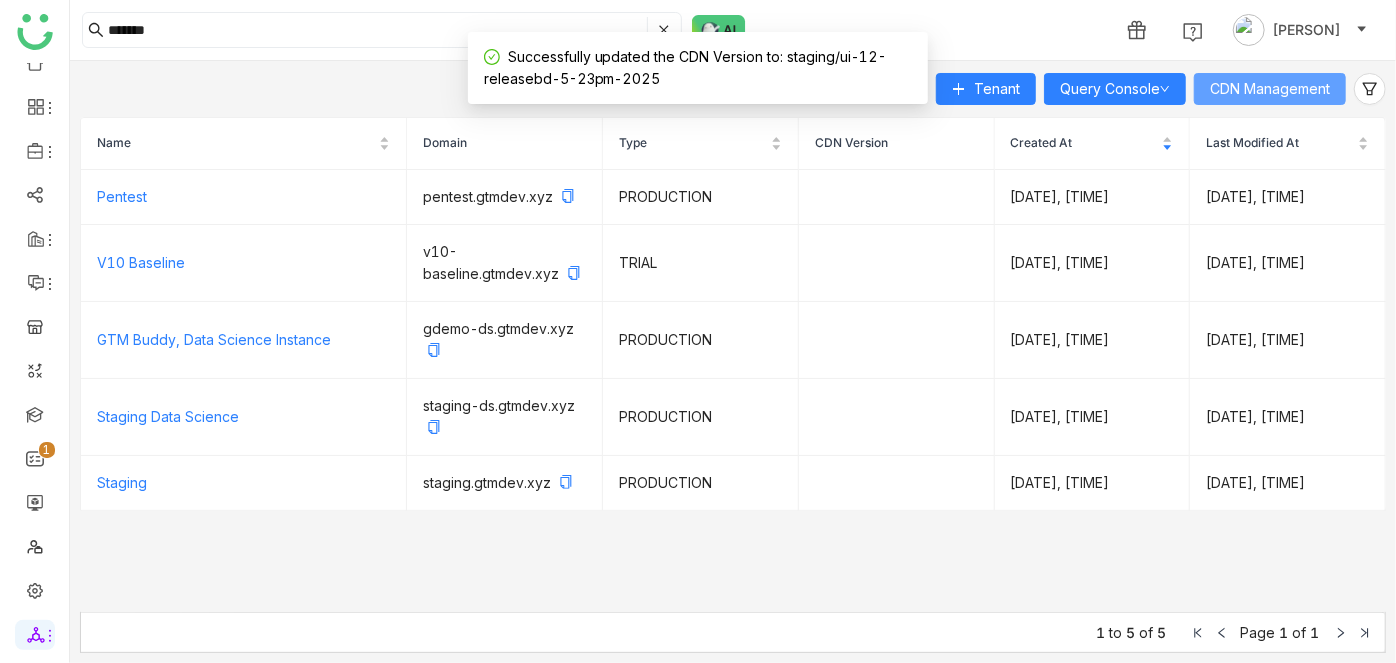 type 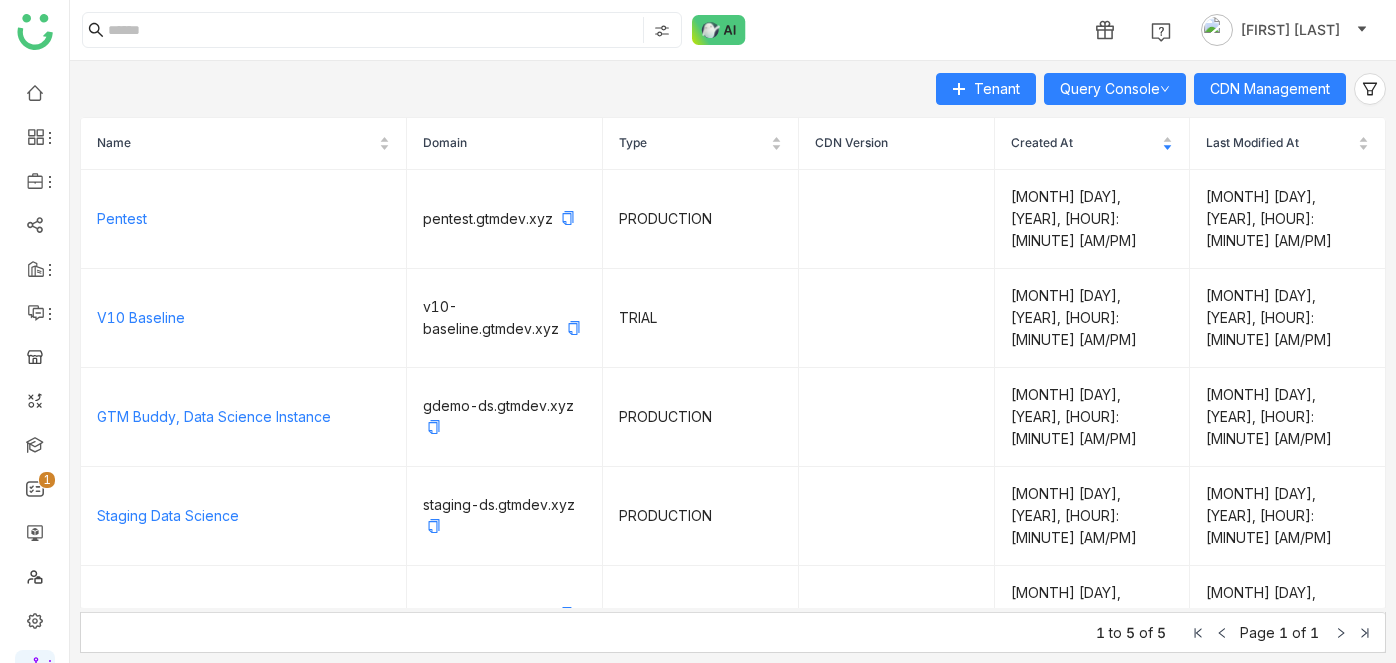 scroll, scrollTop: 0, scrollLeft: 0, axis: both 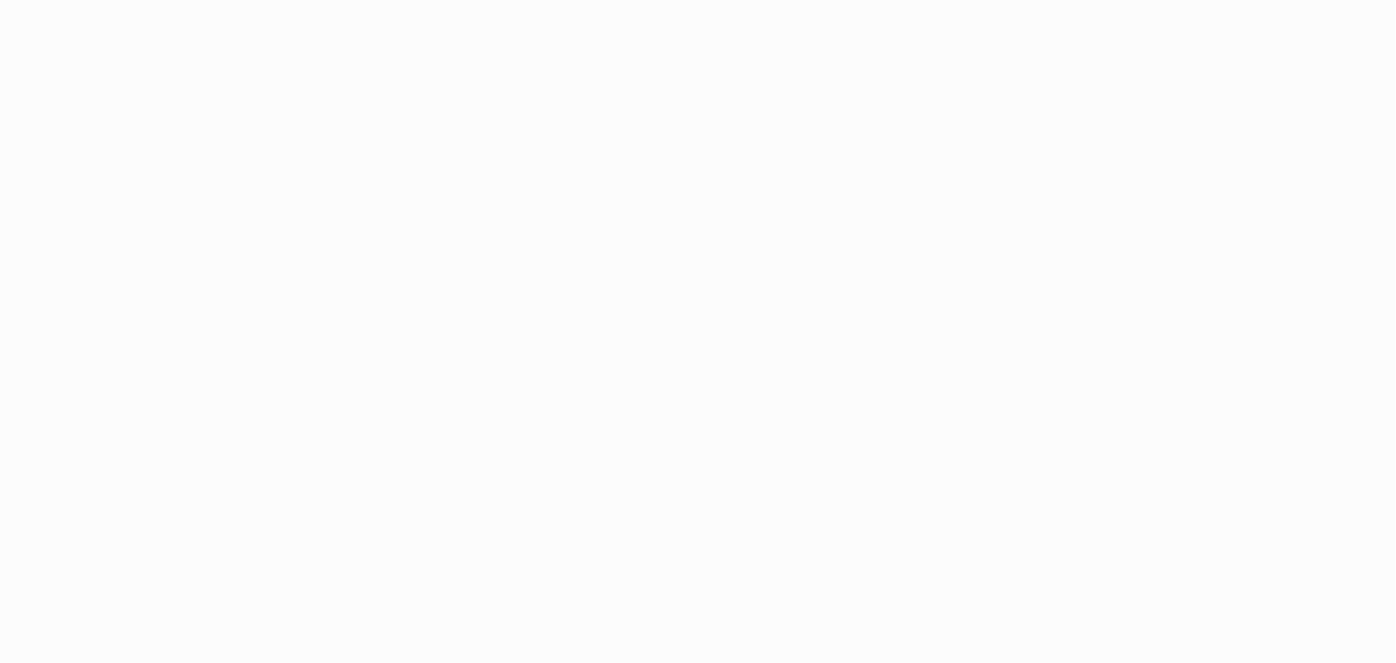 click on "Application Update Required
We've recently updated our application and it looks like your browser is trying to use older files.
Please try the following steps:
Reload Application
Still having issues? Try these steps:
Right-click anywhere on this page and select "Inspect" from the menu
Right-click on your browser's refresh button and select "Empty Cache and Hard Reload" from the menu
If problems persist, please  contact our support team  for assistance." at bounding box center (698, 331) 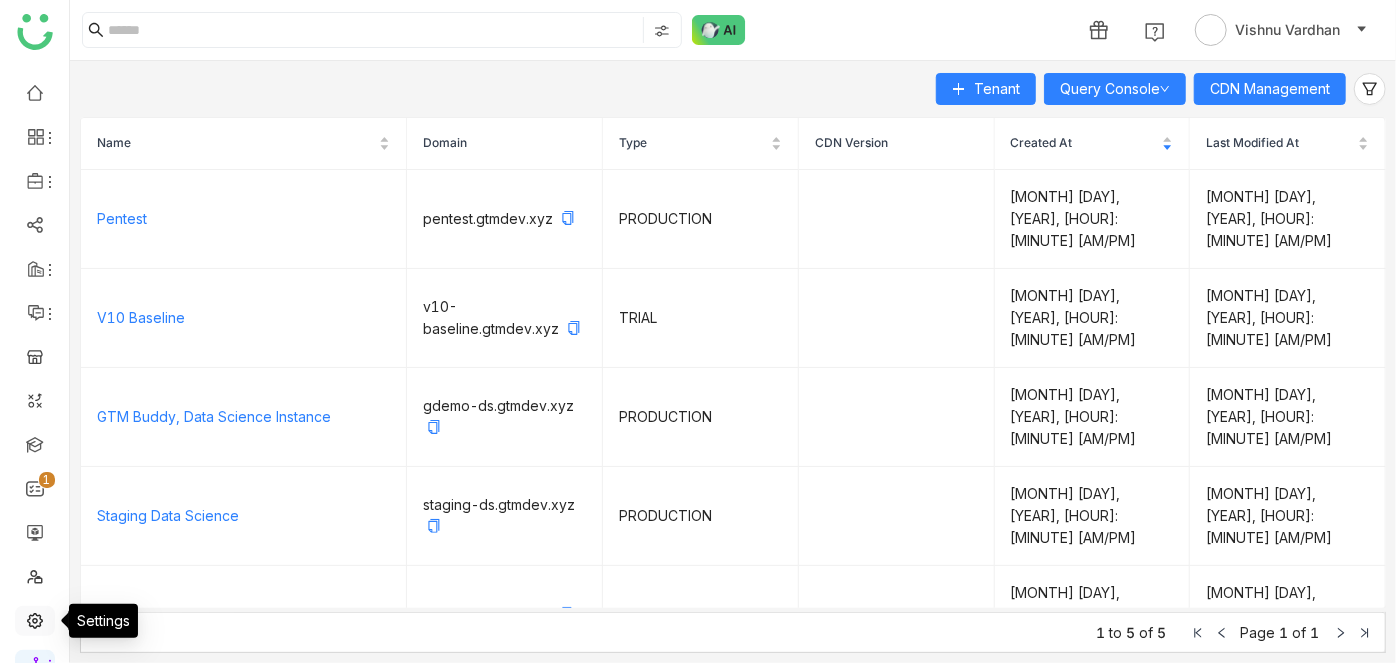 scroll, scrollTop: 30, scrollLeft: 0, axis: vertical 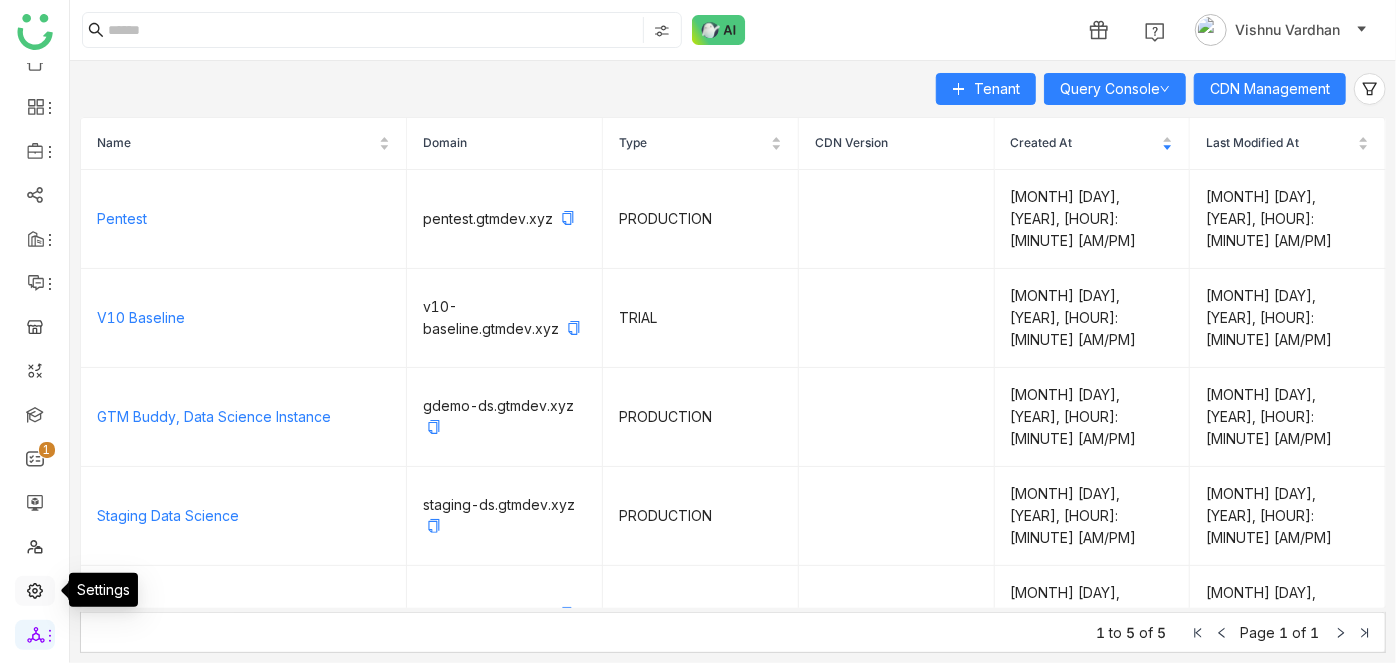 click at bounding box center (35, 589) 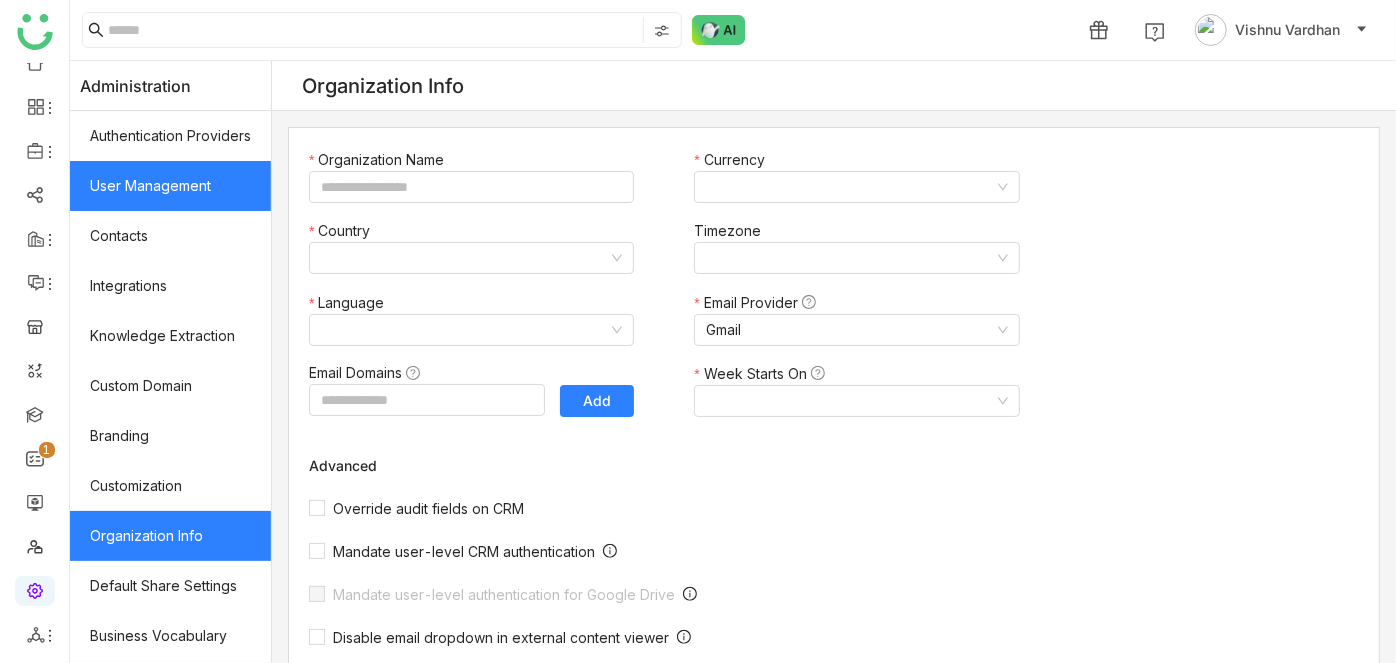type on "*******" 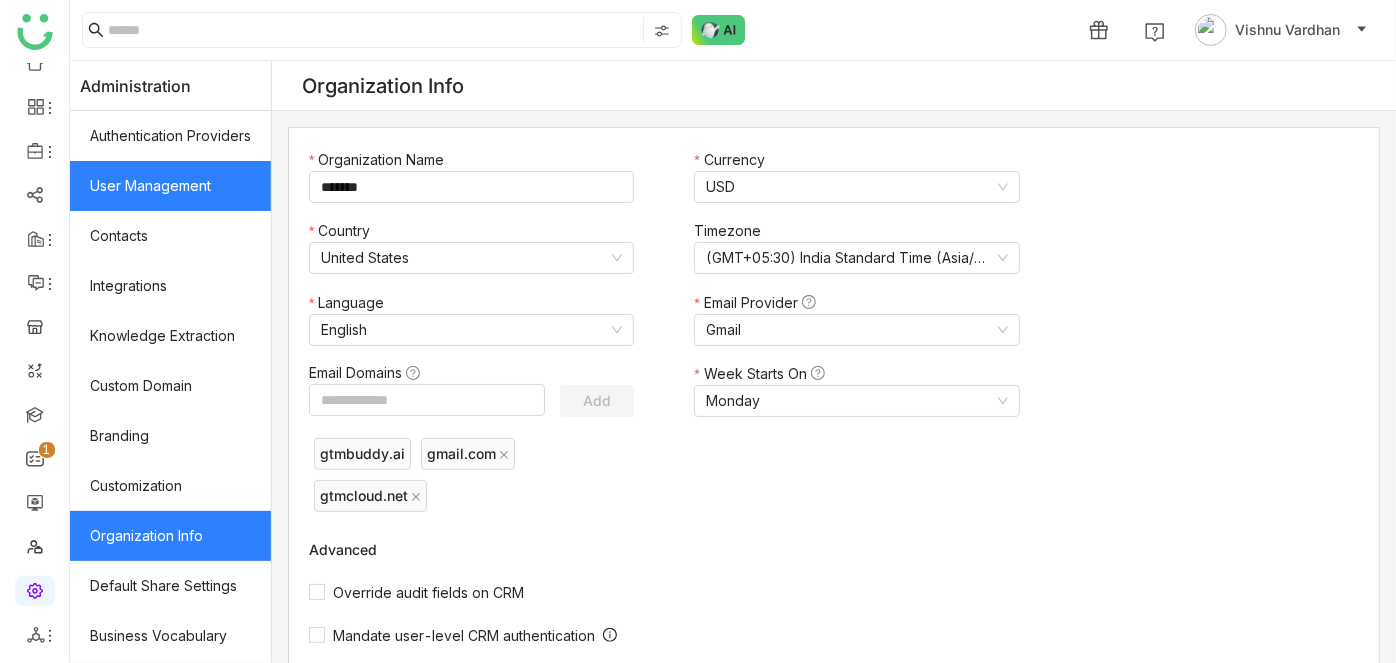 click on "User Management" 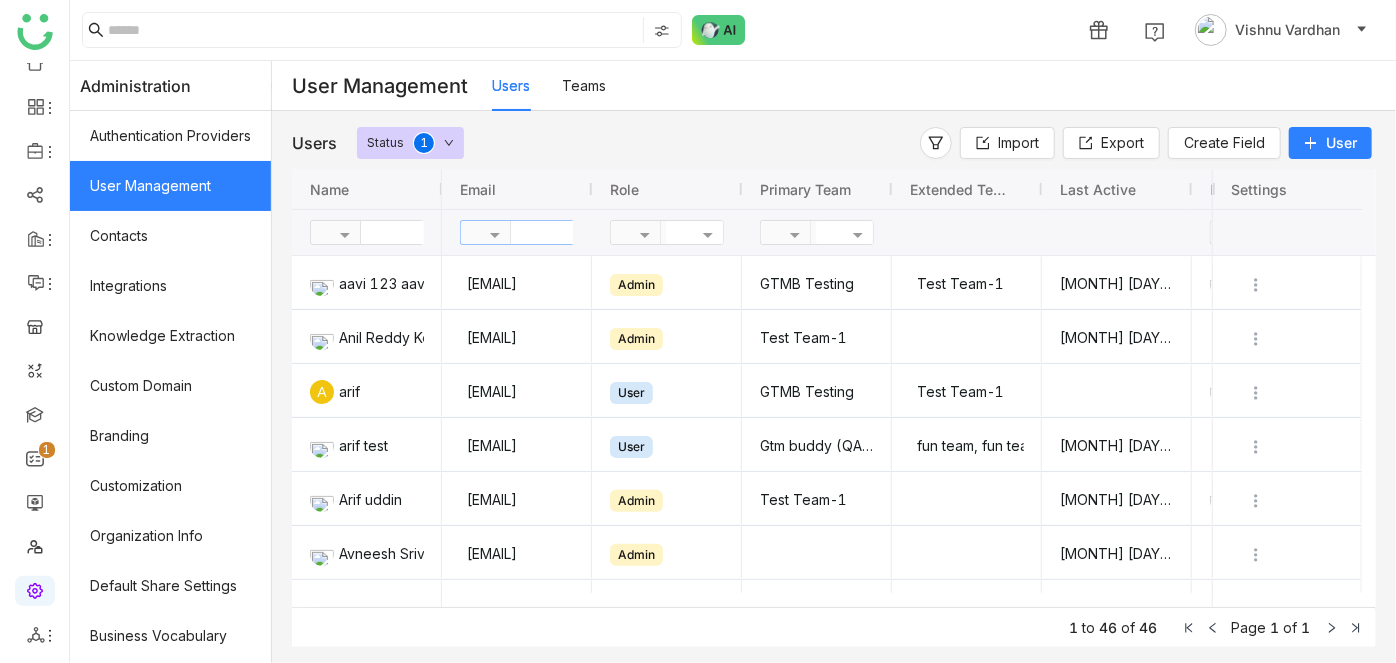 click 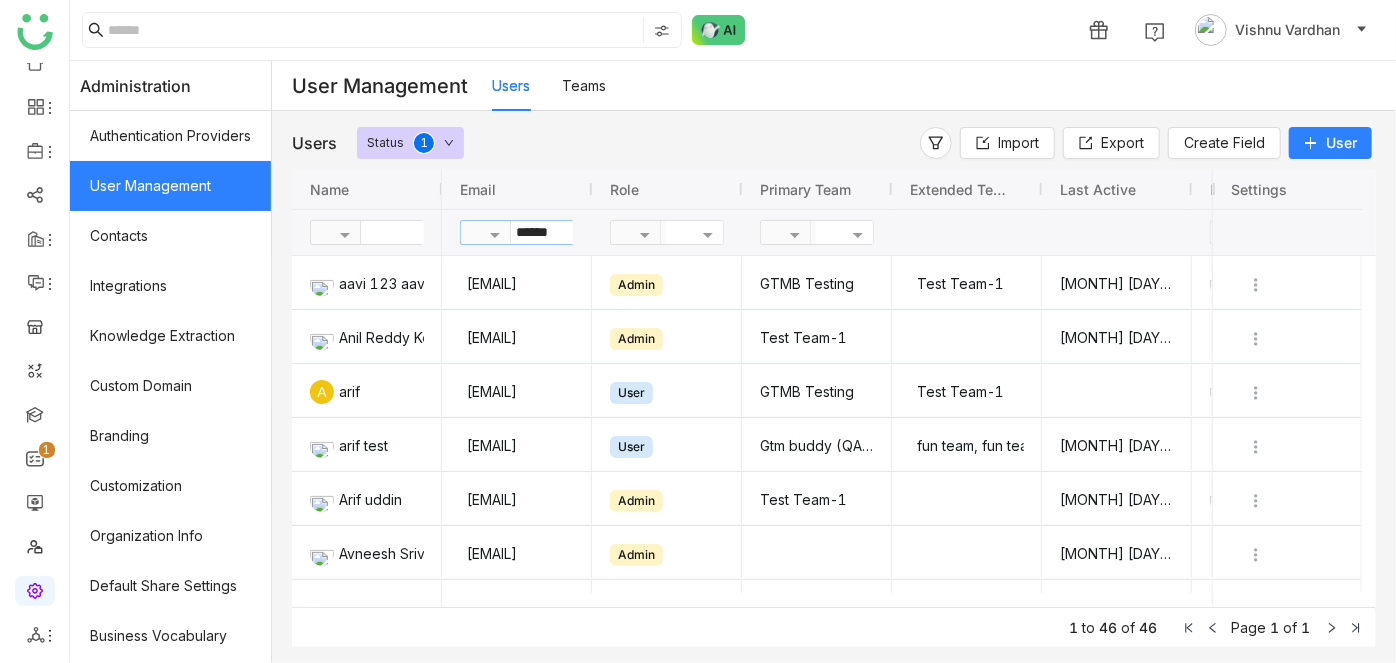 type on "******" 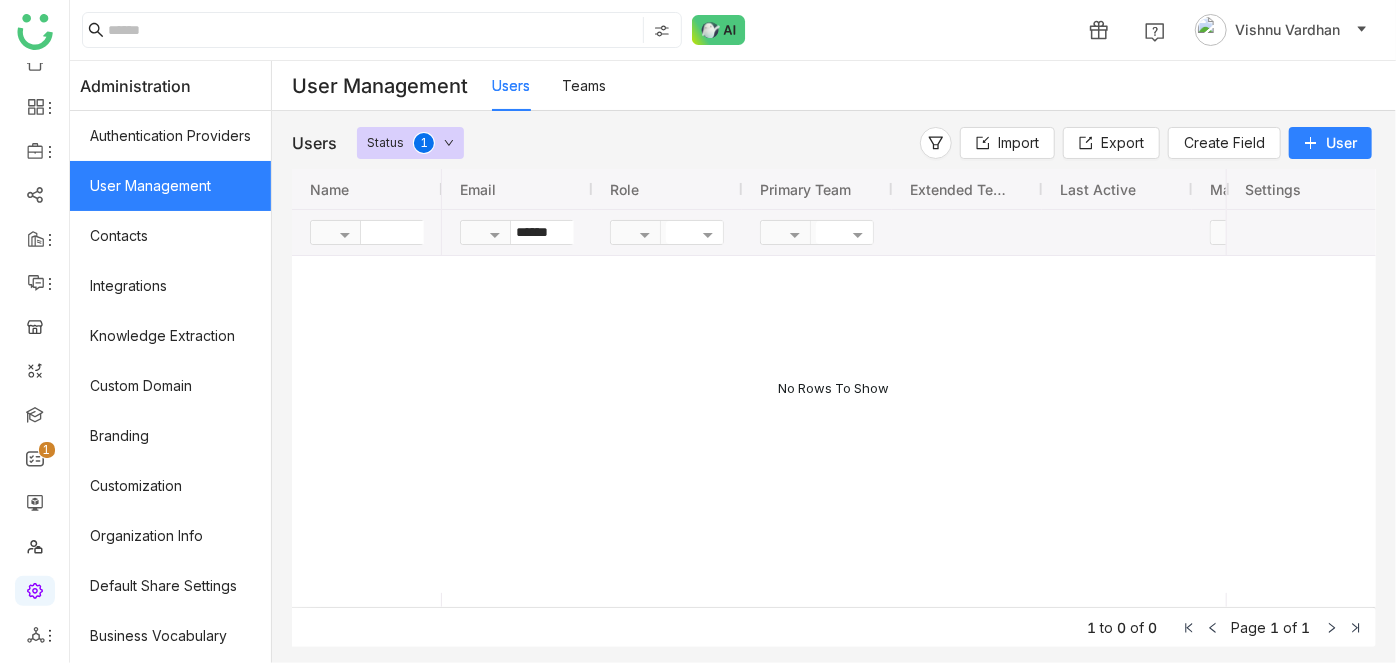 click on "User" 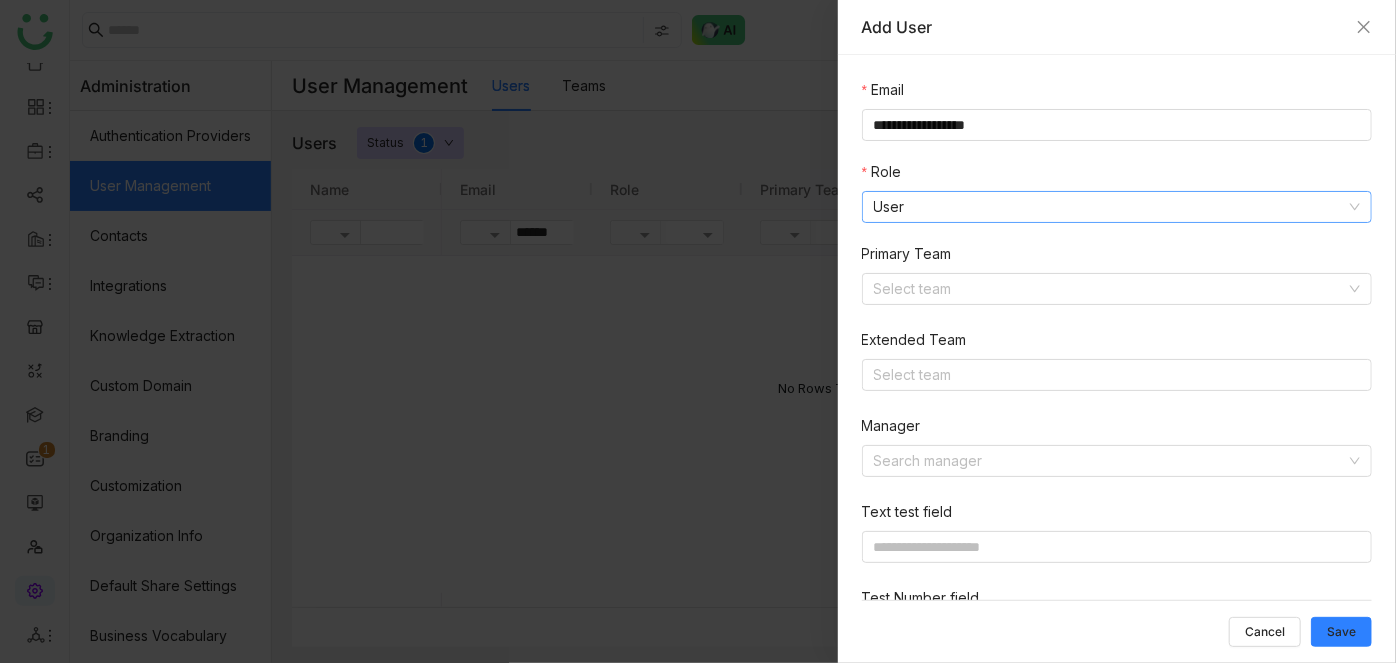 type on "**********" 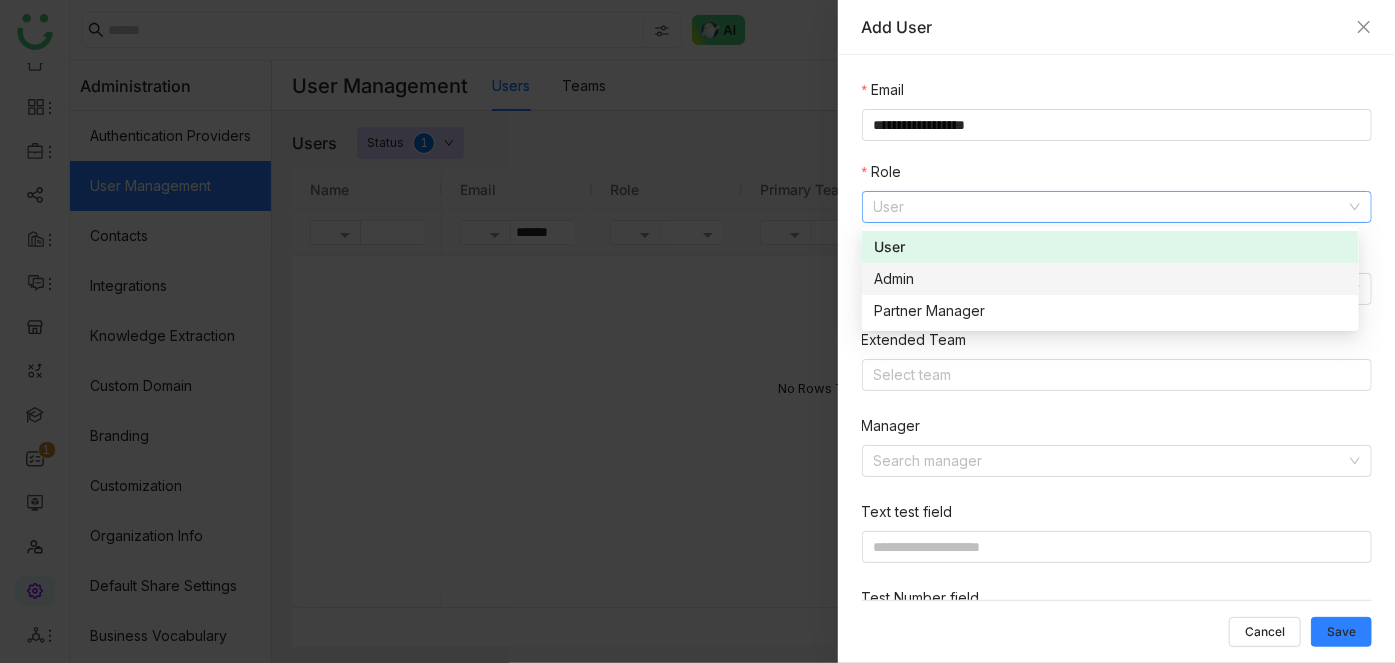 click on "Admin" at bounding box center [1110, 279] 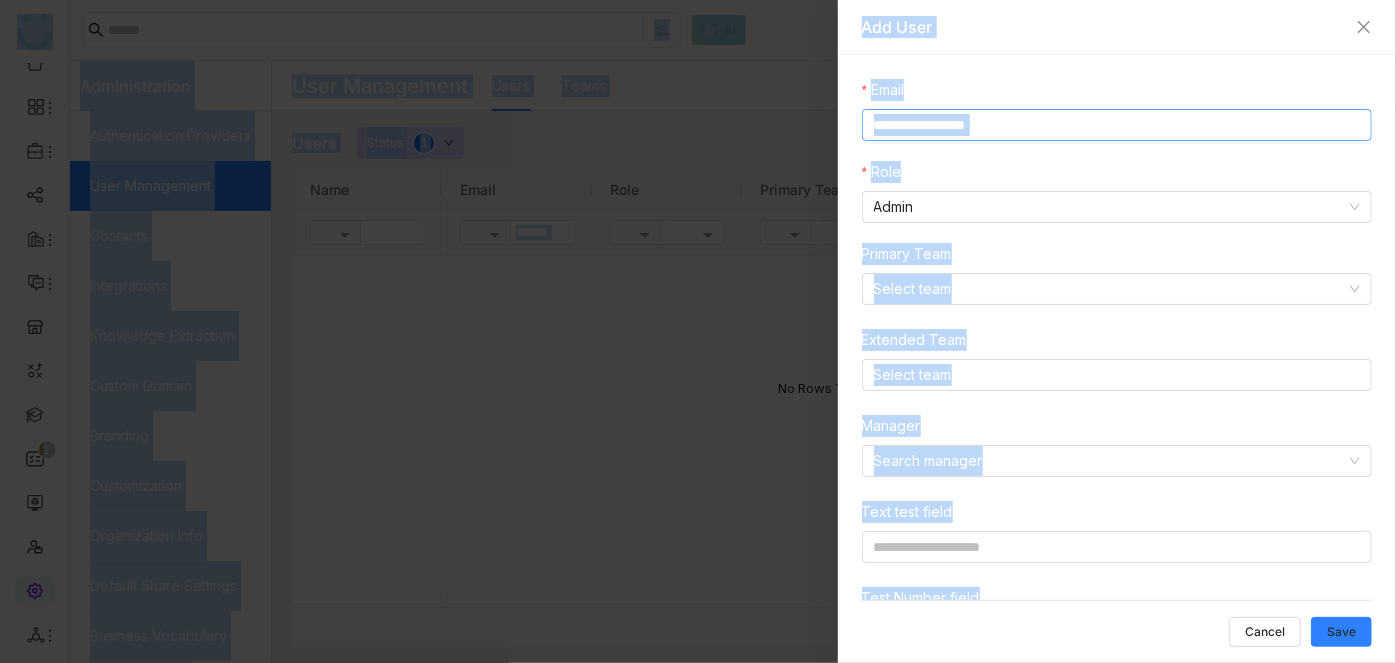 copy on "1   1   2   3   4   5   6   7   8   9
1 [FIRST] [LAST] Administration Authentication Providers User Management Contacts Integrations Knowledge Extraction Custom Domain Branding Customization Organization Info Default Share Settings Business Vocabulary Content Types Sales Process Workbench CRM Record Config Template Hub Privacy Home Page Layouts Agent Studio User Management  Users   Teams  Users Status  0   1   2   3   4   5   6   7   8   9  Import Export   Create Field   User
Name
Email
Role
Primary Team
Extended Team Names
Last active
Manager
Text test field
Settings
No Rows To Show
to
of
Page
of
1 to 0 of 0 Page 1 of 1 Start
Application Update Required
We've recently updated our applica..." 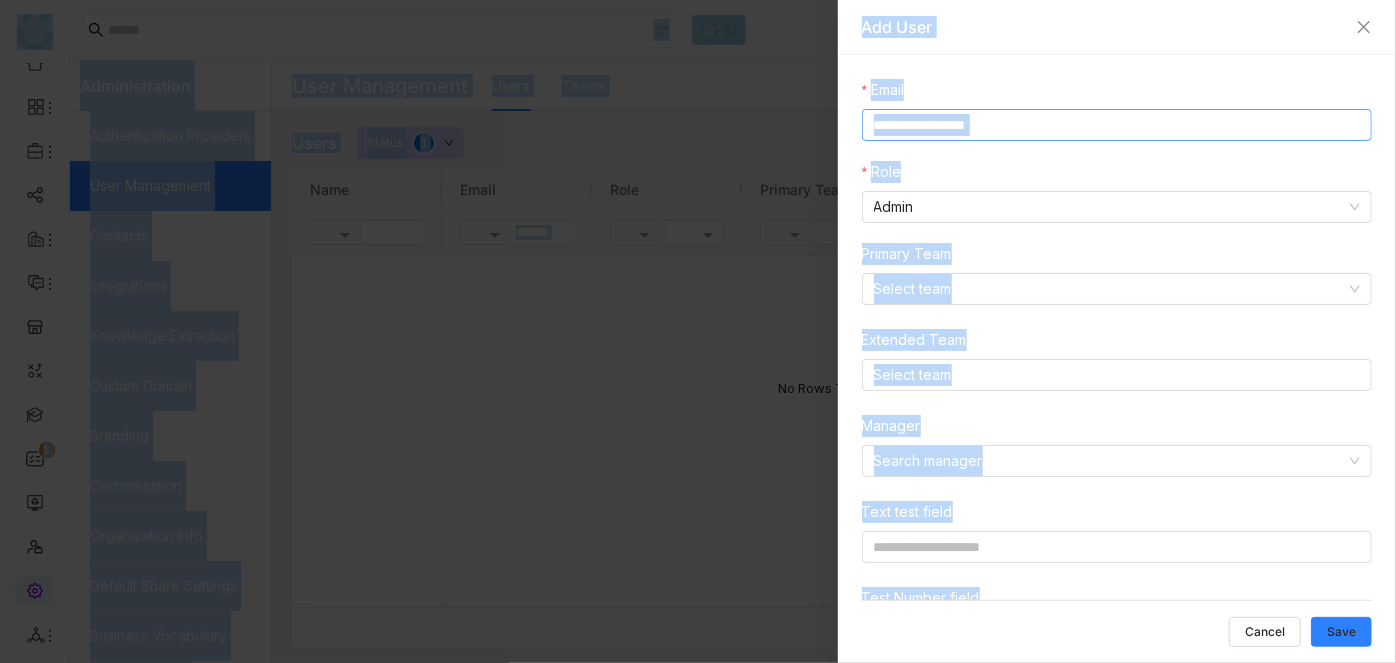 click on "**********" at bounding box center [1117, 125] 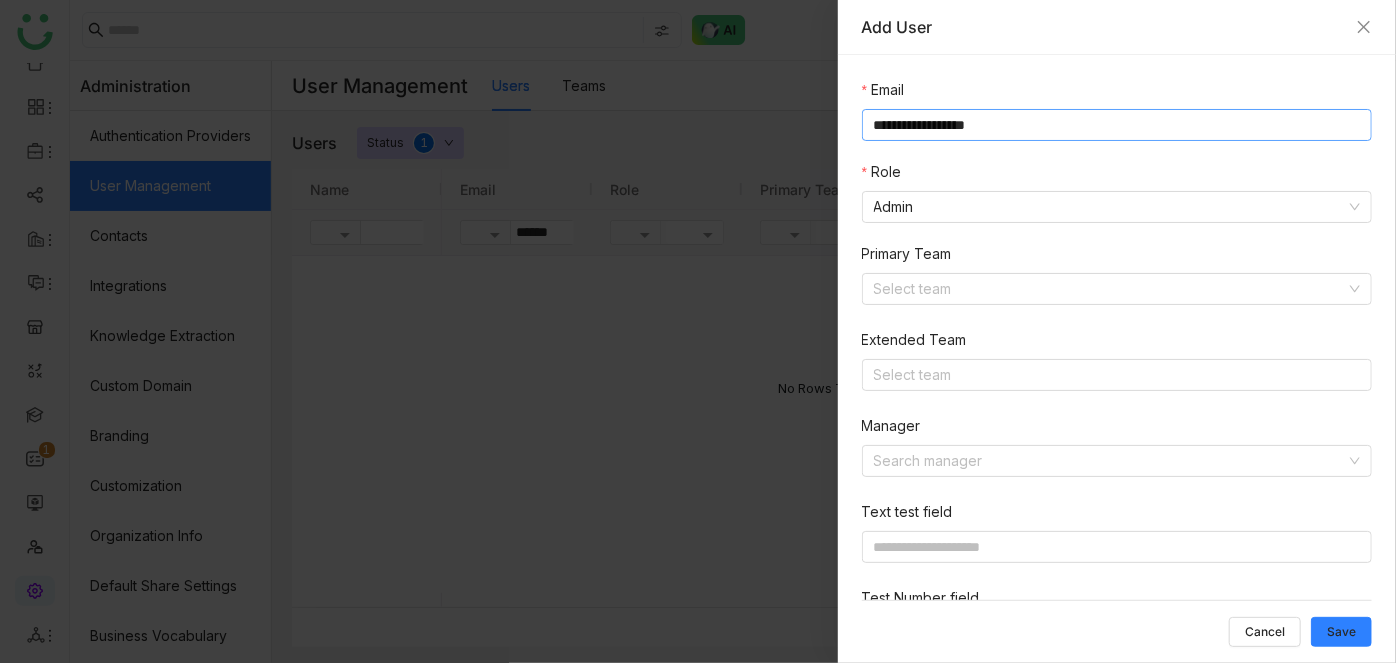 click on "**********" at bounding box center (1117, 125) 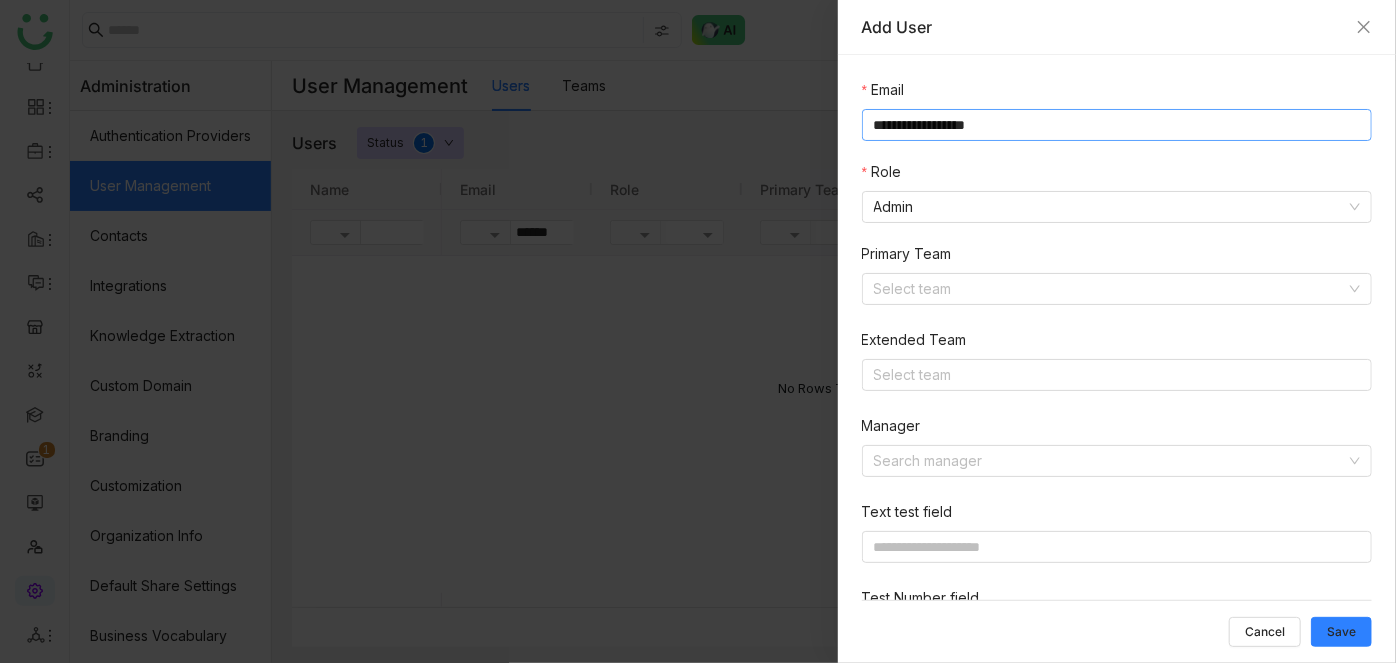 scroll, scrollTop: 247, scrollLeft: 0, axis: vertical 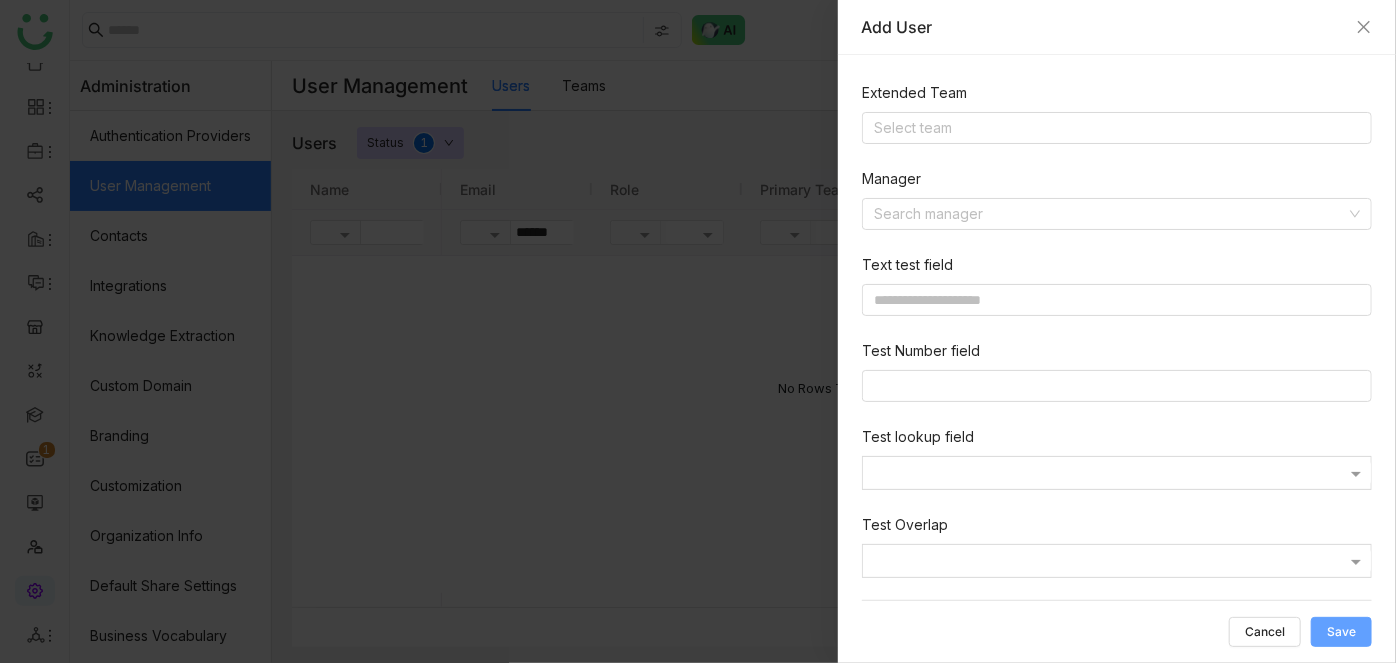 click on "Save" at bounding box center [1341, 632] 